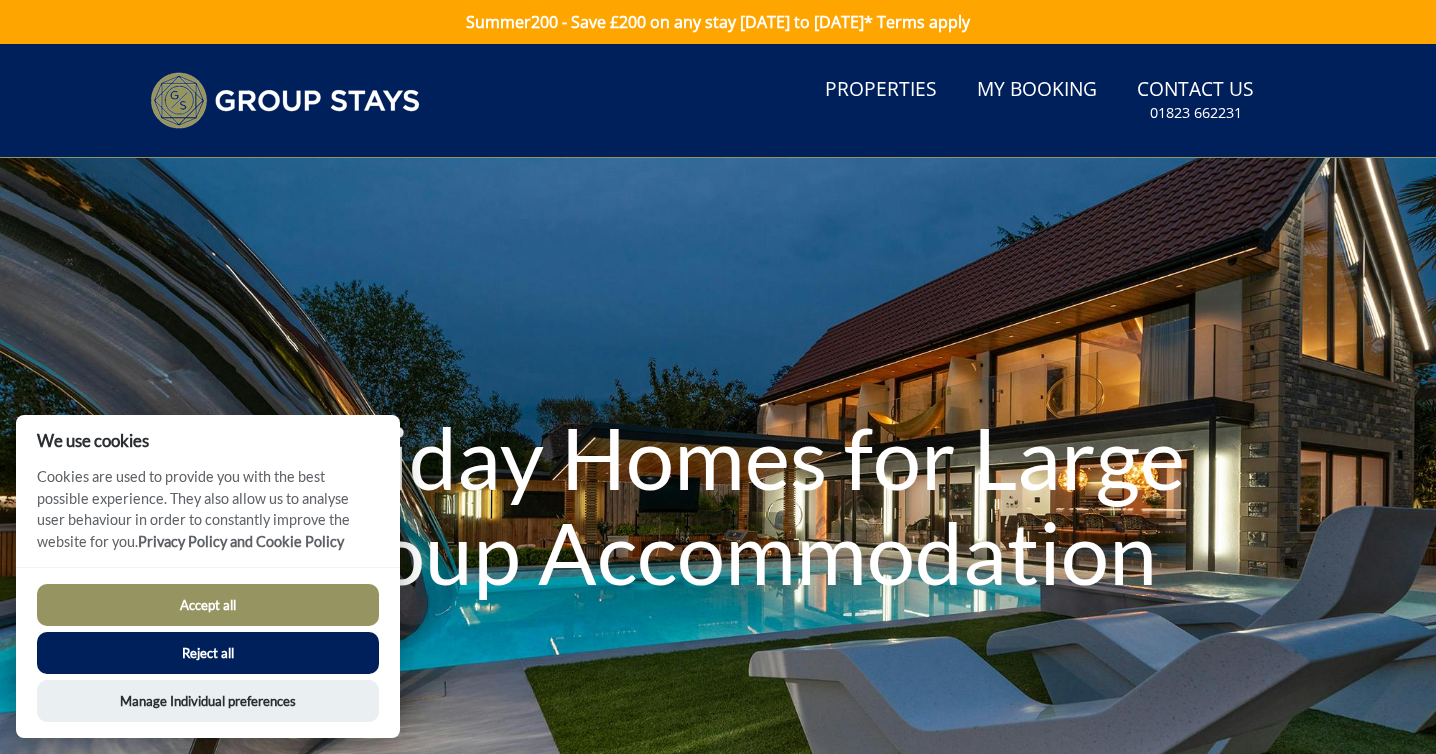 scroll, scrollTop: 0, scrollLeft: 0, axis: both 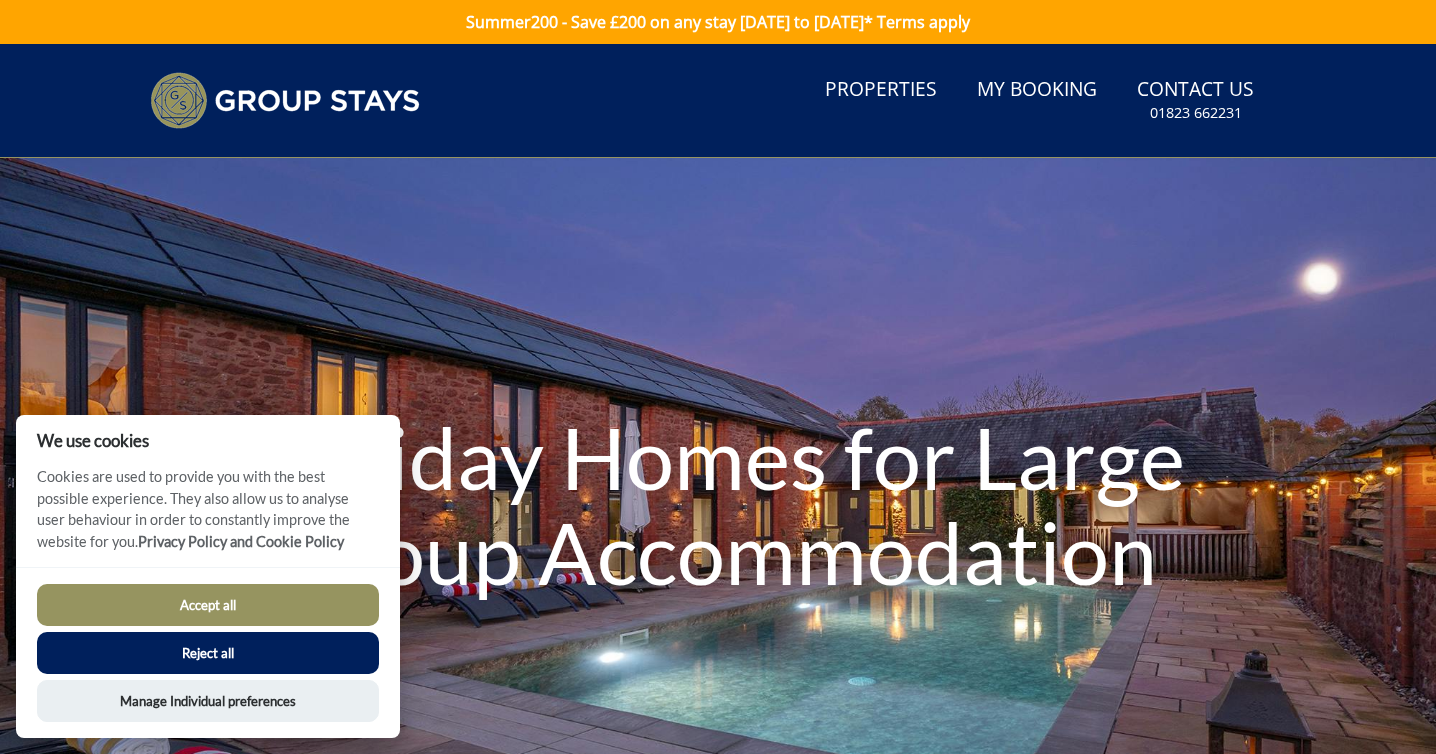 click on "Reject all" at bounding box center (208, 653) 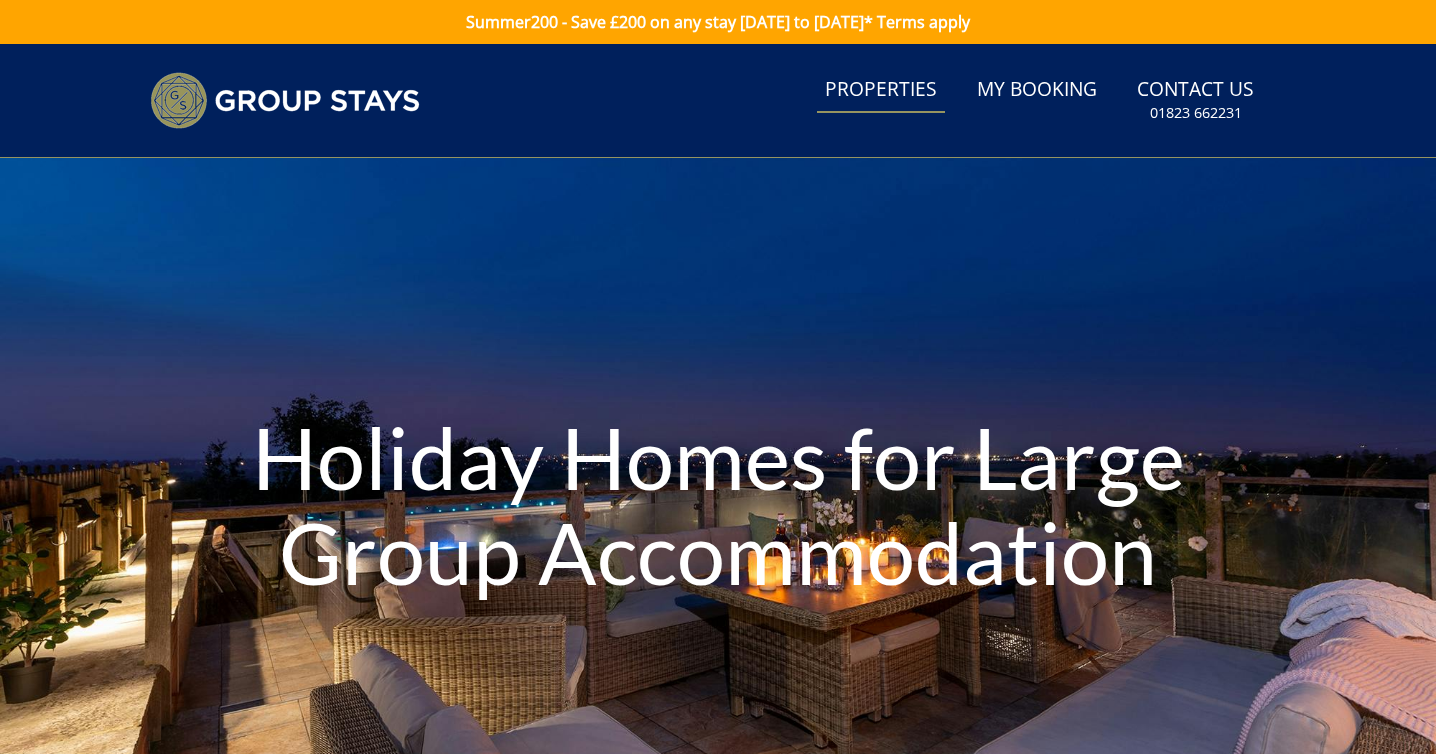 scroll, scrollTop: 0, scrollLeft: 0, axis: both 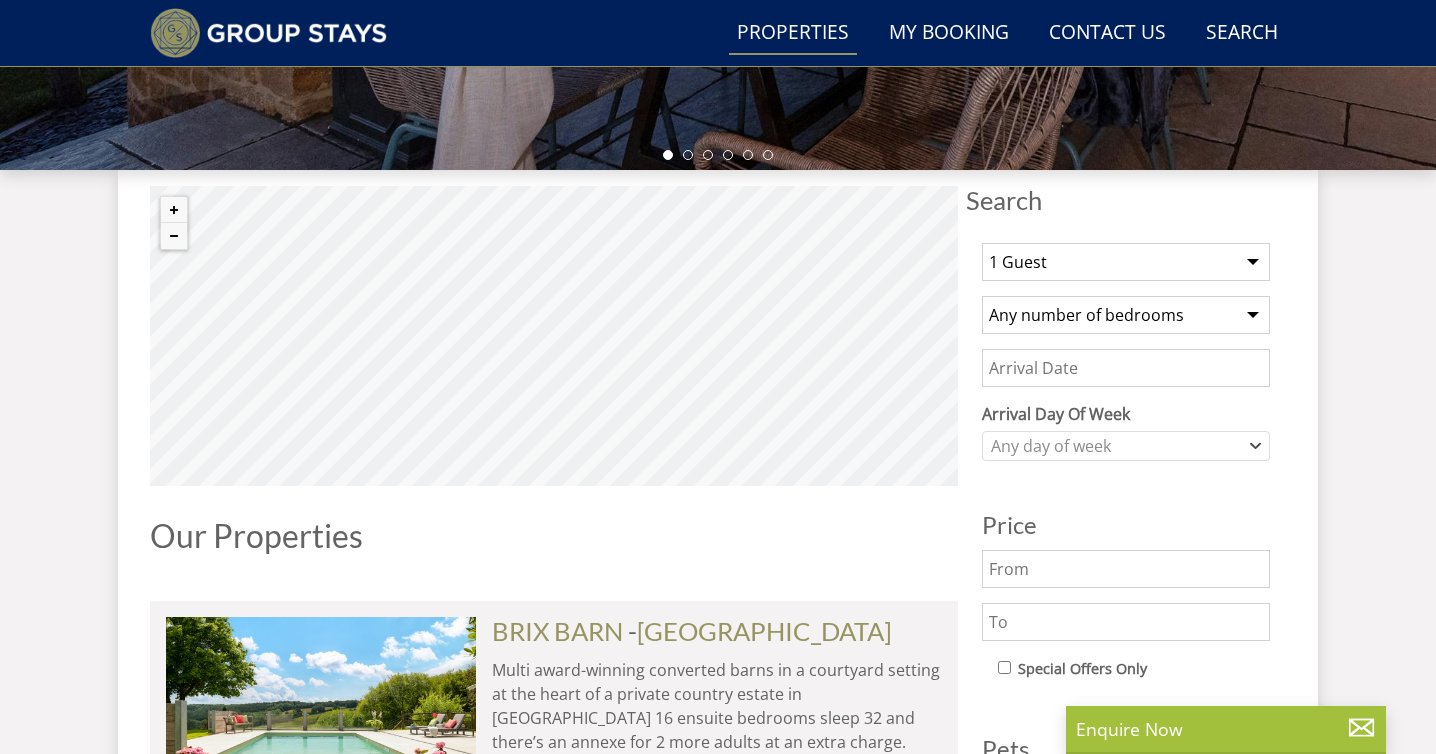 select on "26" 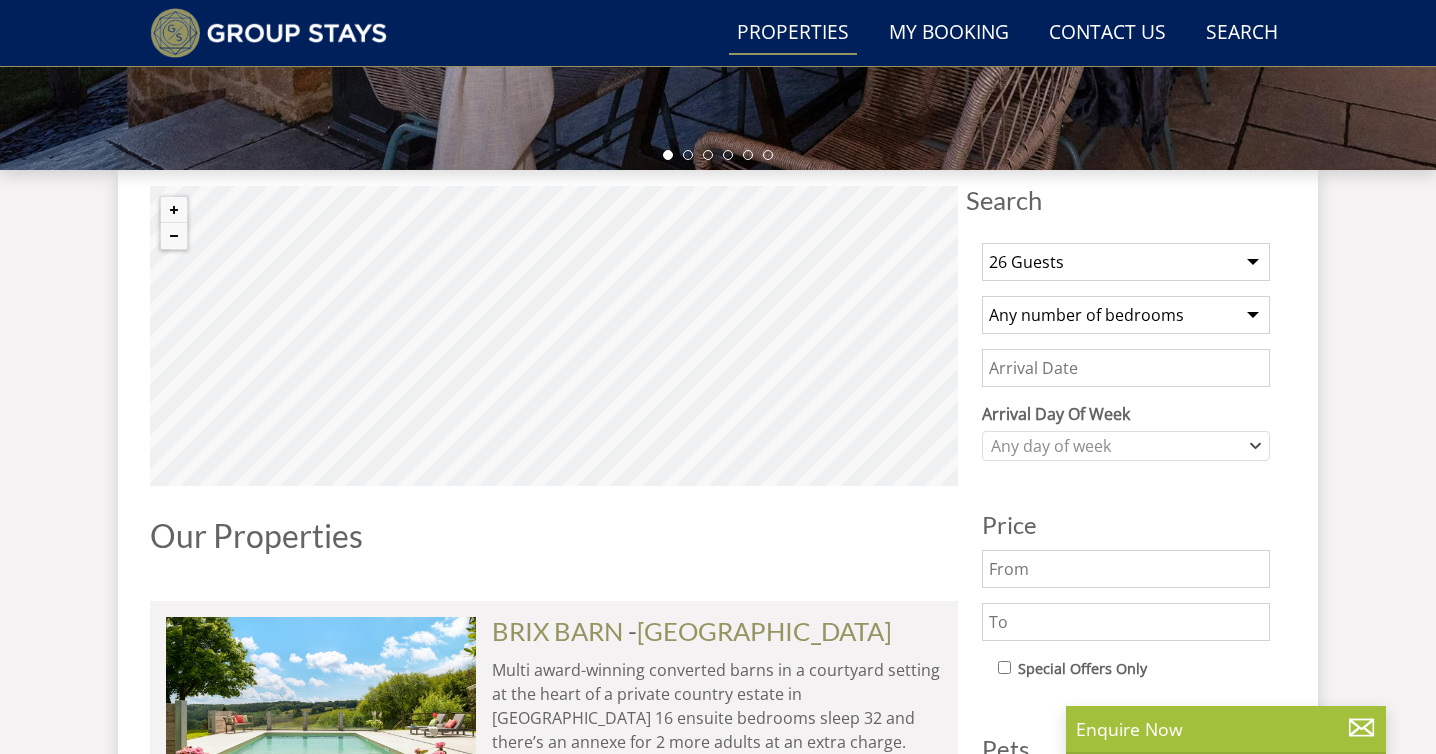 click on "Date" at bounding box center (1126, 368) 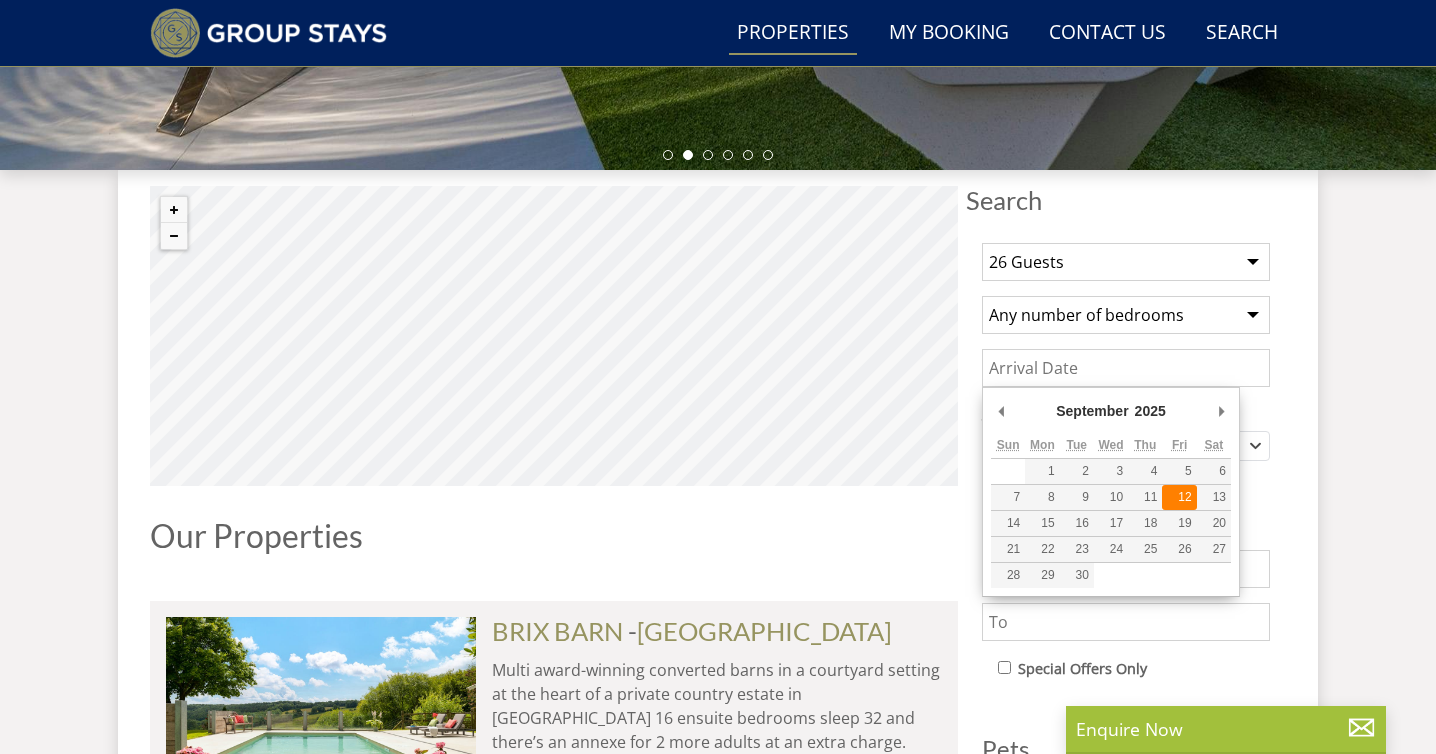 type on "12/09/2025" 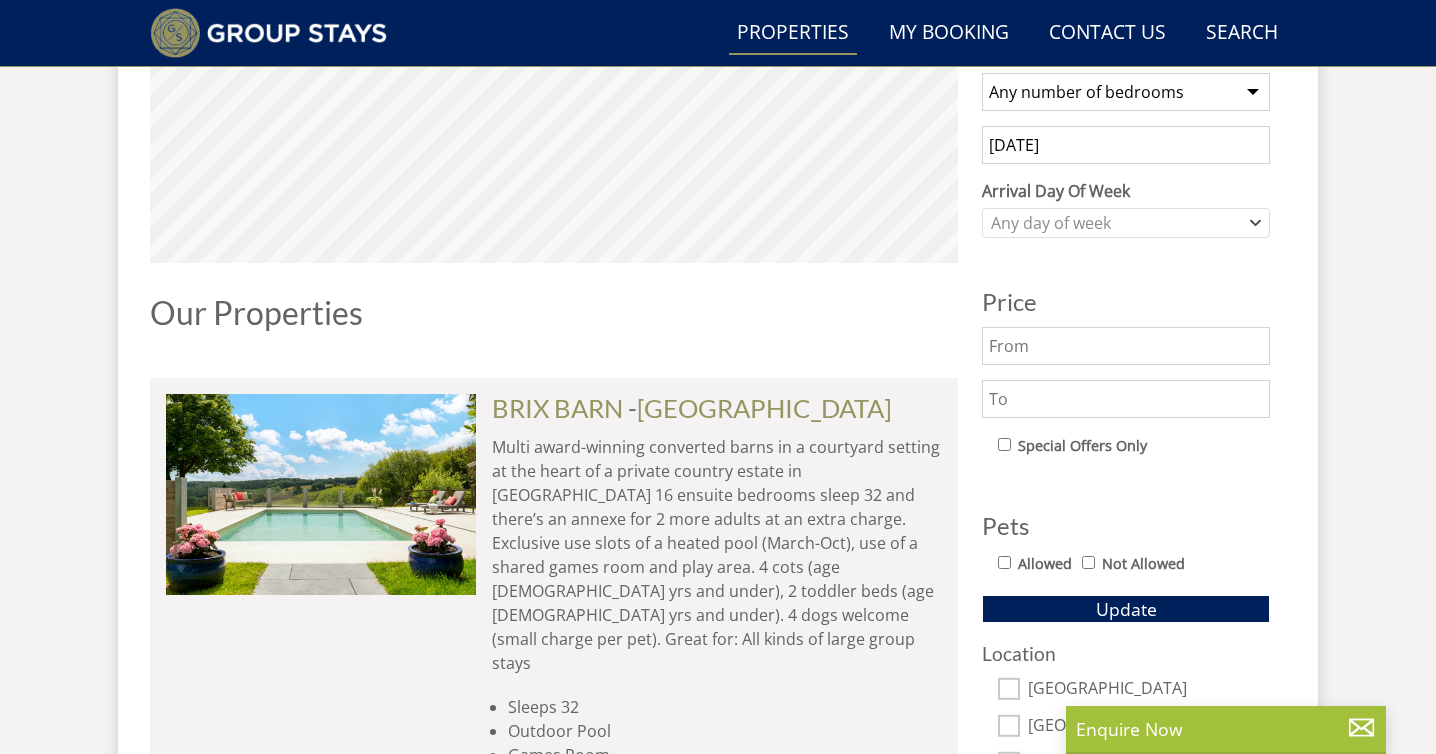 scroll, scrollTop: 860, scrollLeft: 0, axis: vertical 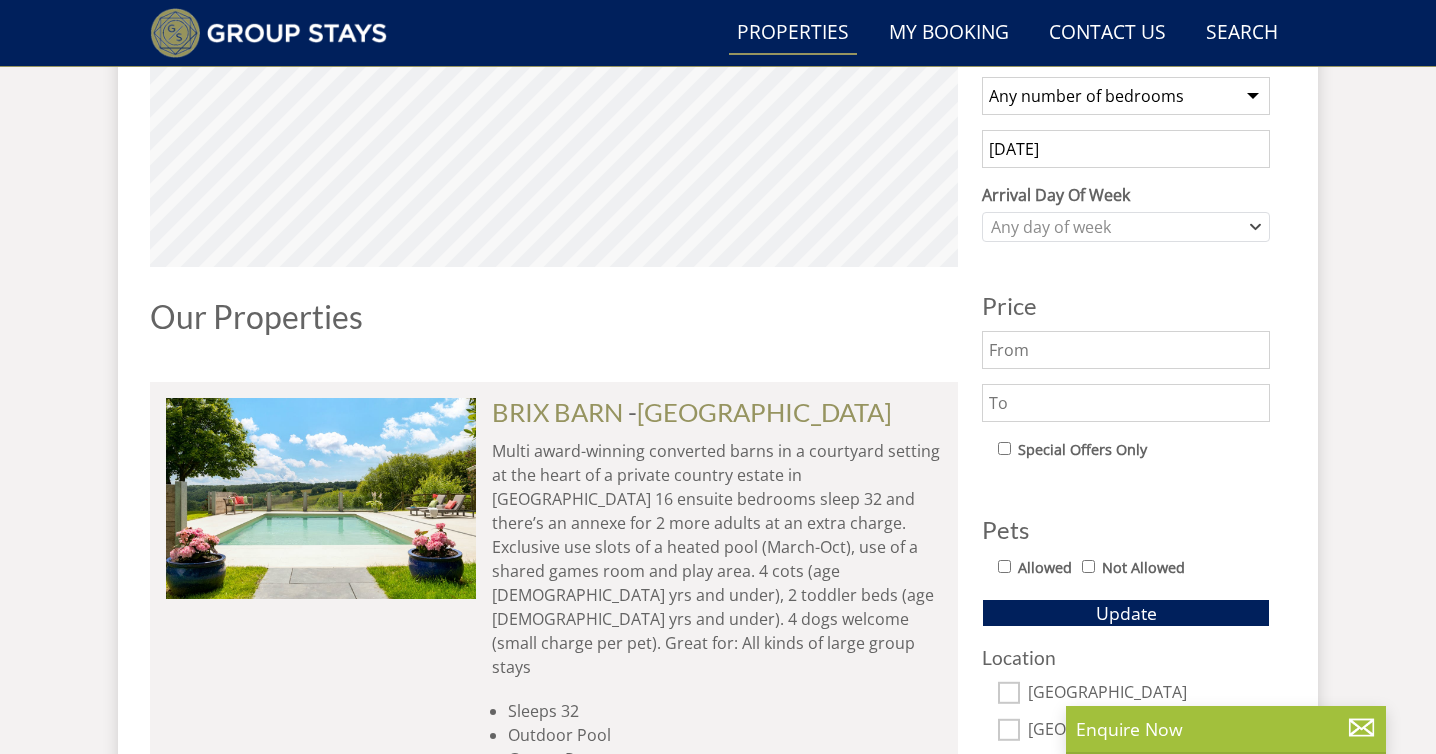 click at bounding box center [1126, 350] 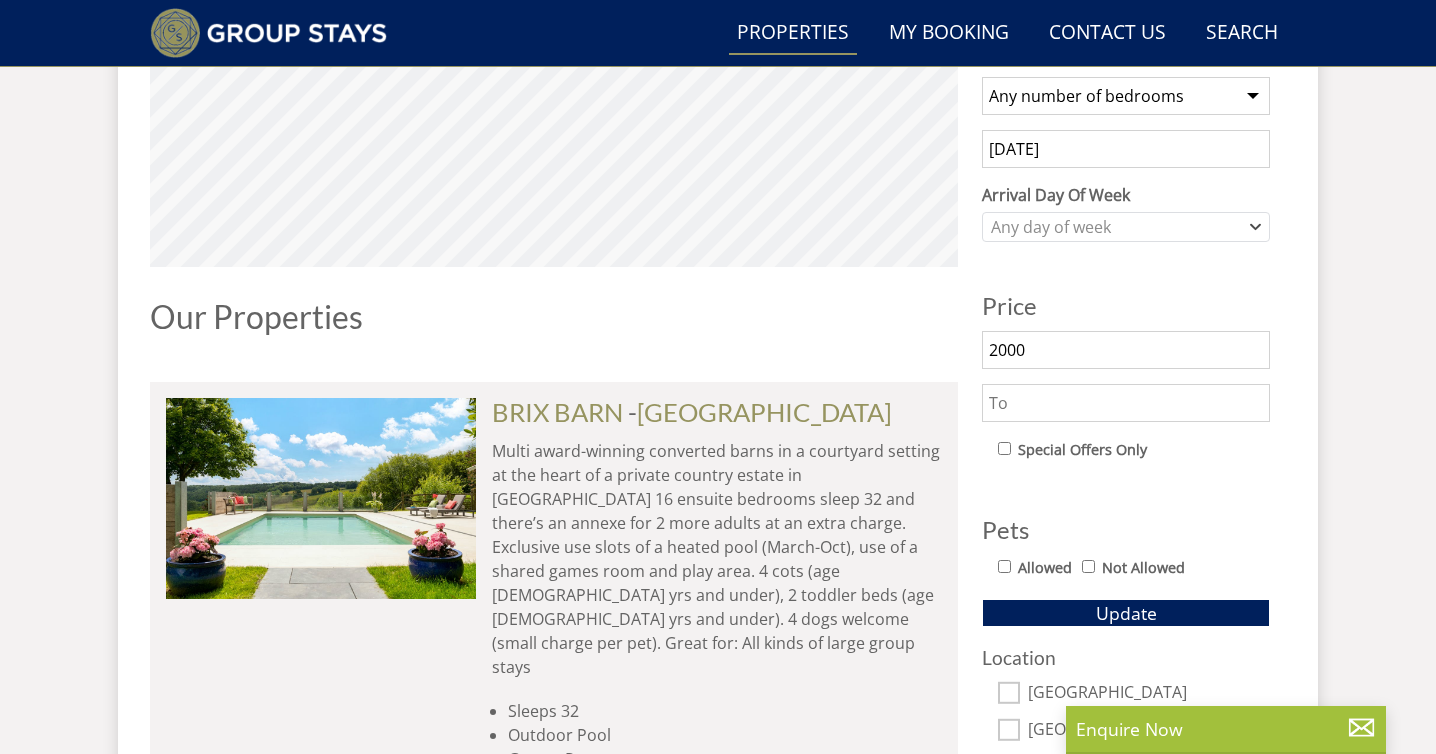 type on "2000" 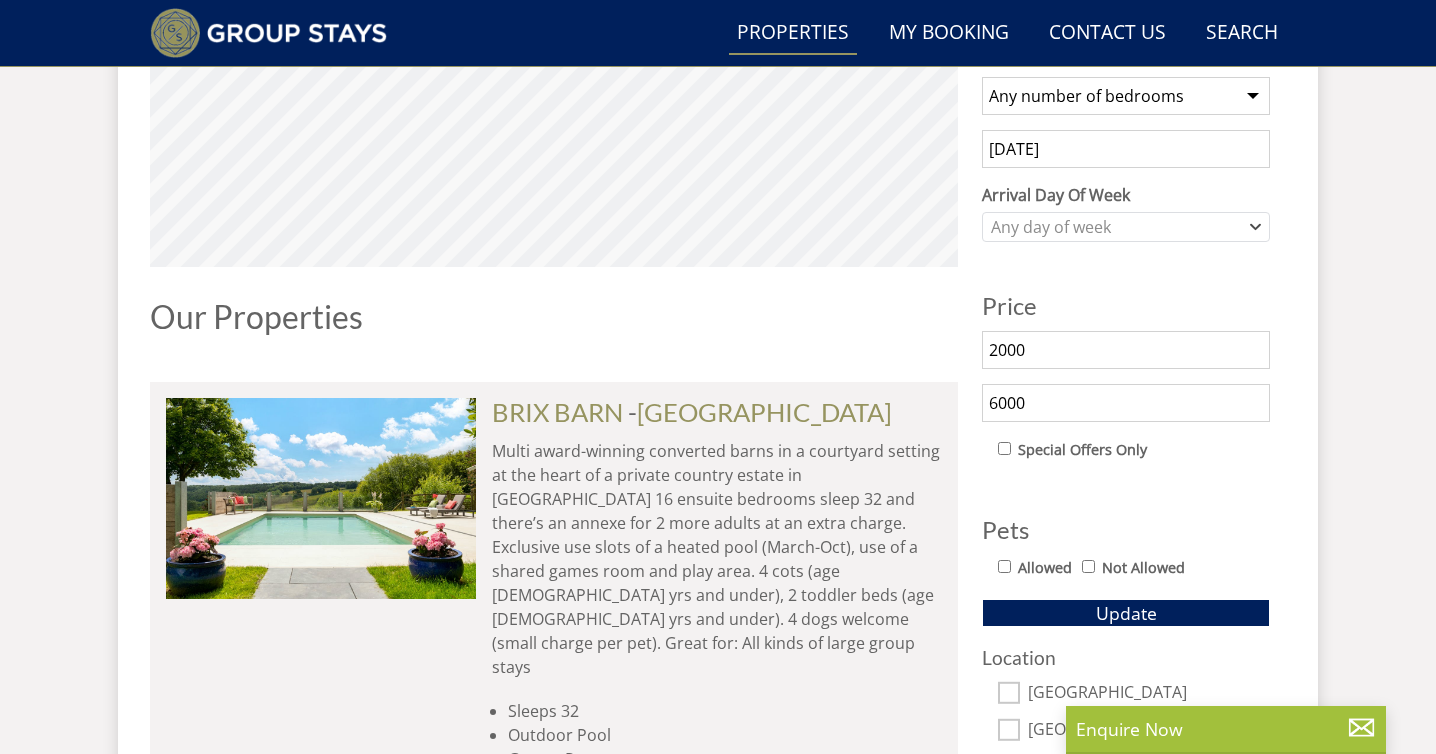 click on "1 Guest
2 Guests
3 Guests
4 Guests
5 Guests
6 Guests
7 Guests
8 Guests
9 Guests
10 Guests
11 Guests
12 Guests
13 Guests
14 Guests
15 Guests
16 Guests
17 Guests
18 Guests
19 Guests
20 Guests
21 Guests
22 Guests
23 Guests
24 Guests
25 Guests
26 Guests
27 Guests
28 Guests
29 Guests
30 Guests
31 Guests
32 Guests
Any number of bedrooms
4 Bedrooms
5 Bedrooms
6 Bedrooms
7 Bedrooms
8 Bedrooms
9 Bedrooms
10 Bedrooms
11 Bedrooms
12 Bedrooms
13 Bedrooms
14 Bedrooms
15 Bedrooms
16 Bedrooms
12/09/2025
Arrival Day Of Week
Monday
Tuesday
Wednesday
Thursday
Friday
Saturday
Sunday Any day of week
Price 2000" at bounding box center (1126, 469) 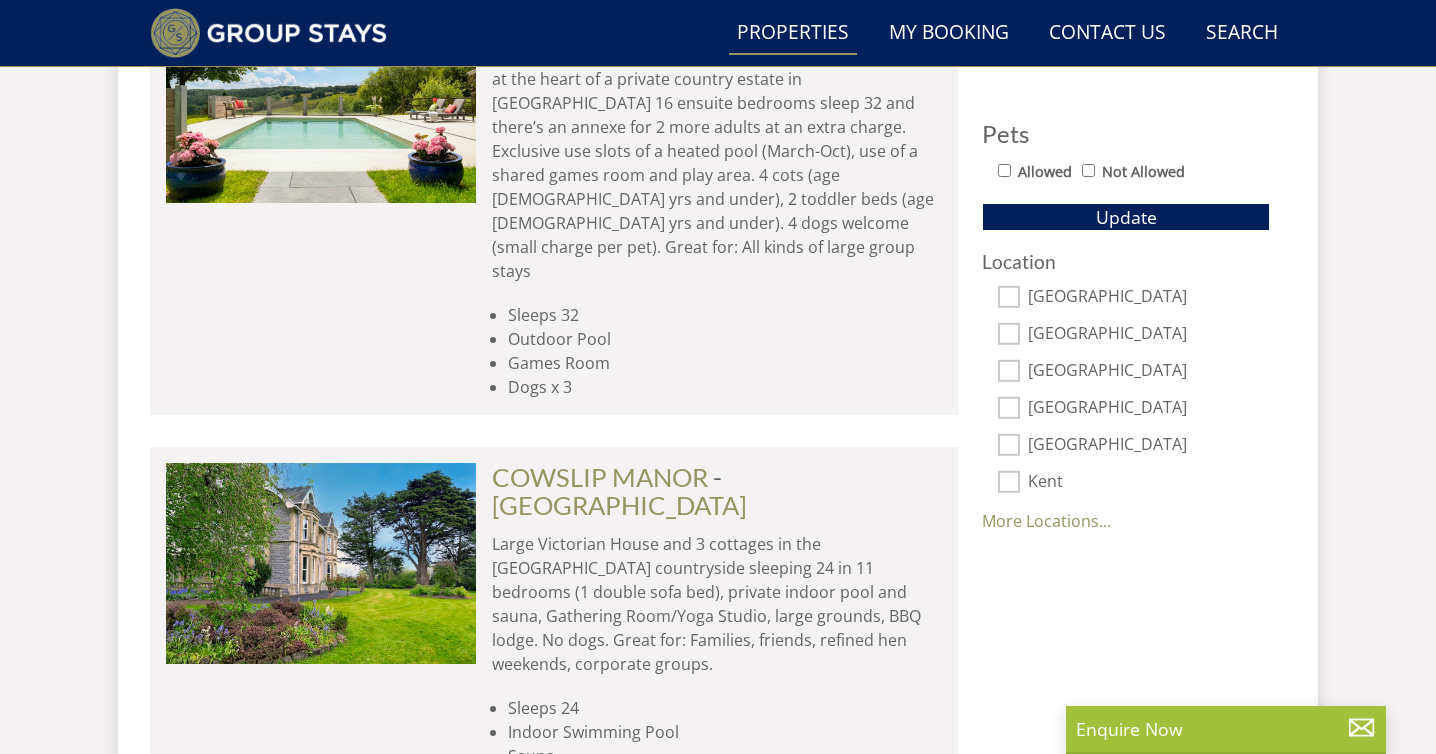 scroll, scrollTop: 1257, scrollLeft: 0, axis: vertical 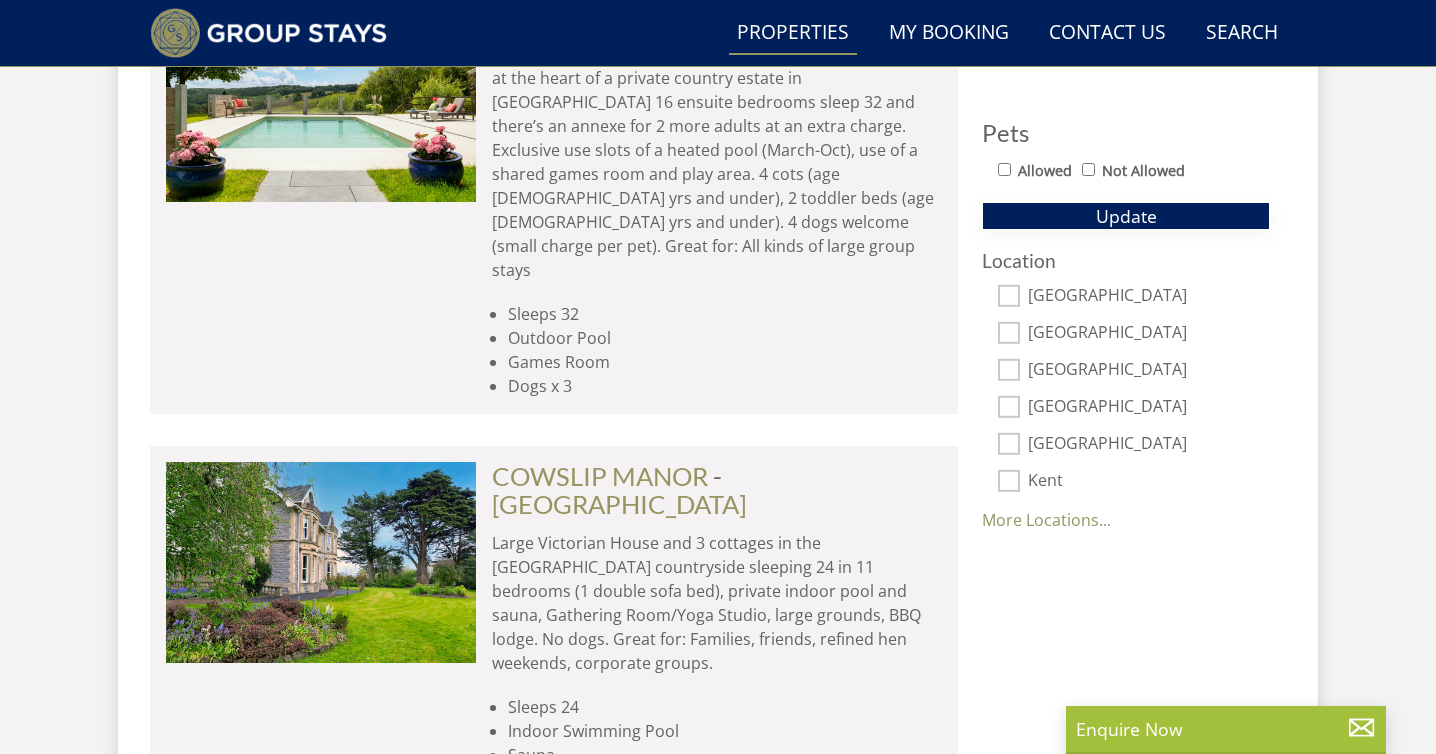 click on "Update" at bounding box center (1126, 216) 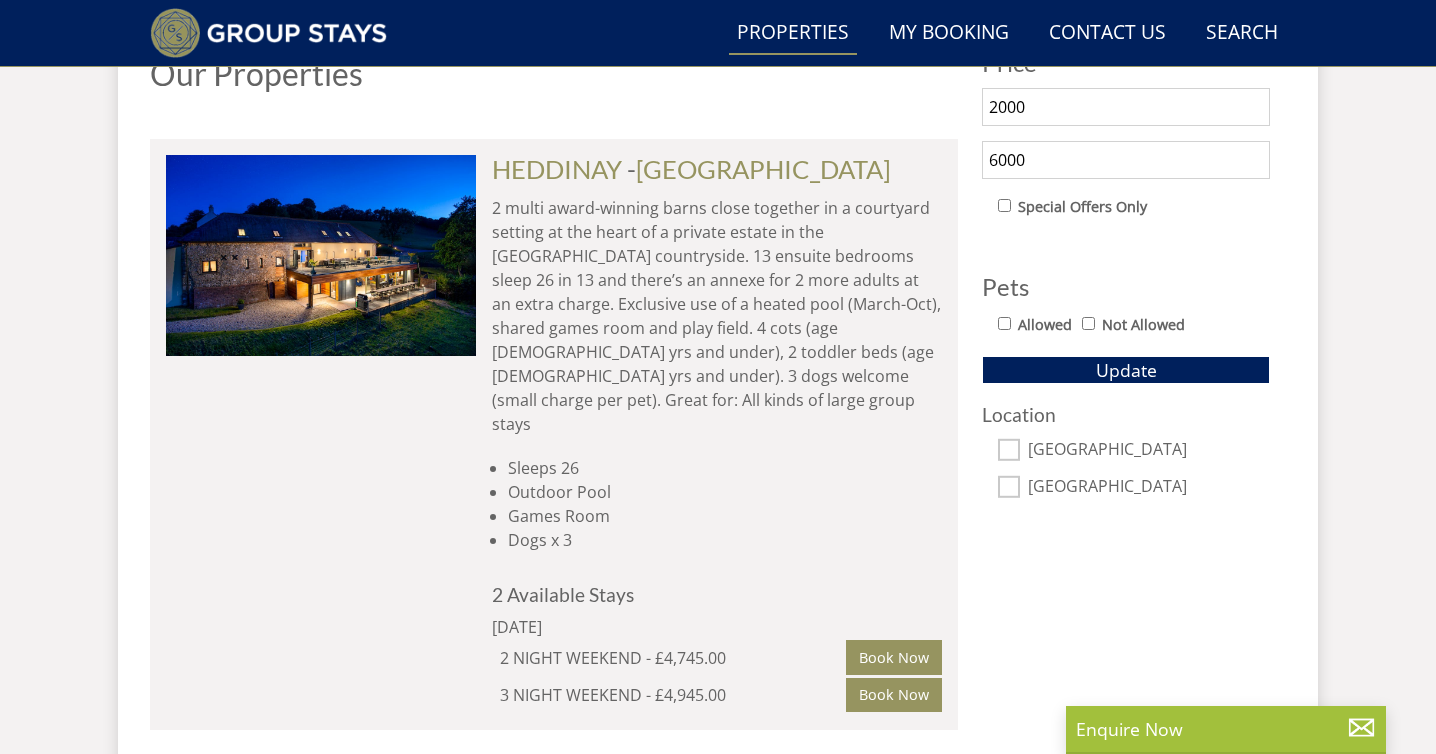 scroll, scrollTop: 1102, scrollLeft: 0, axis: vertical 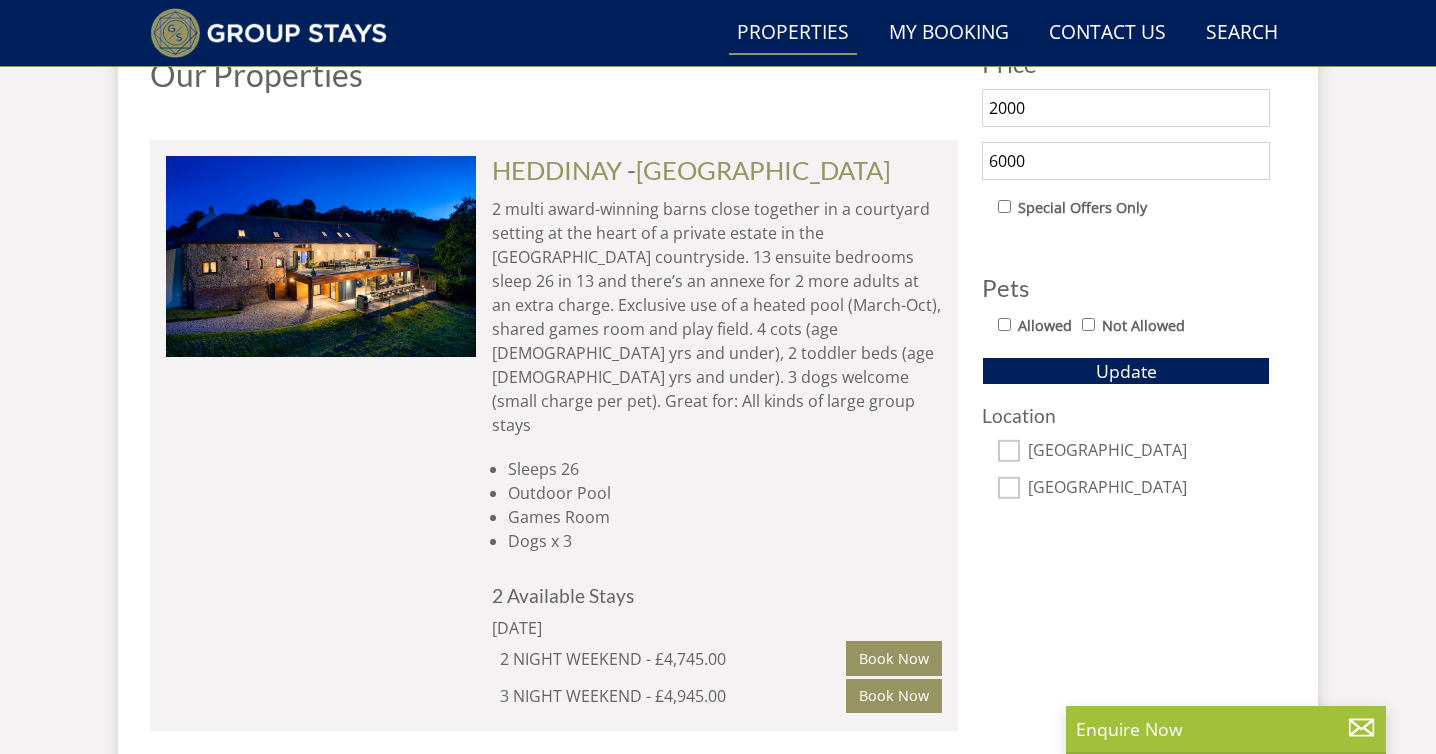 click on "6000" at bounding box center [1126, 161] 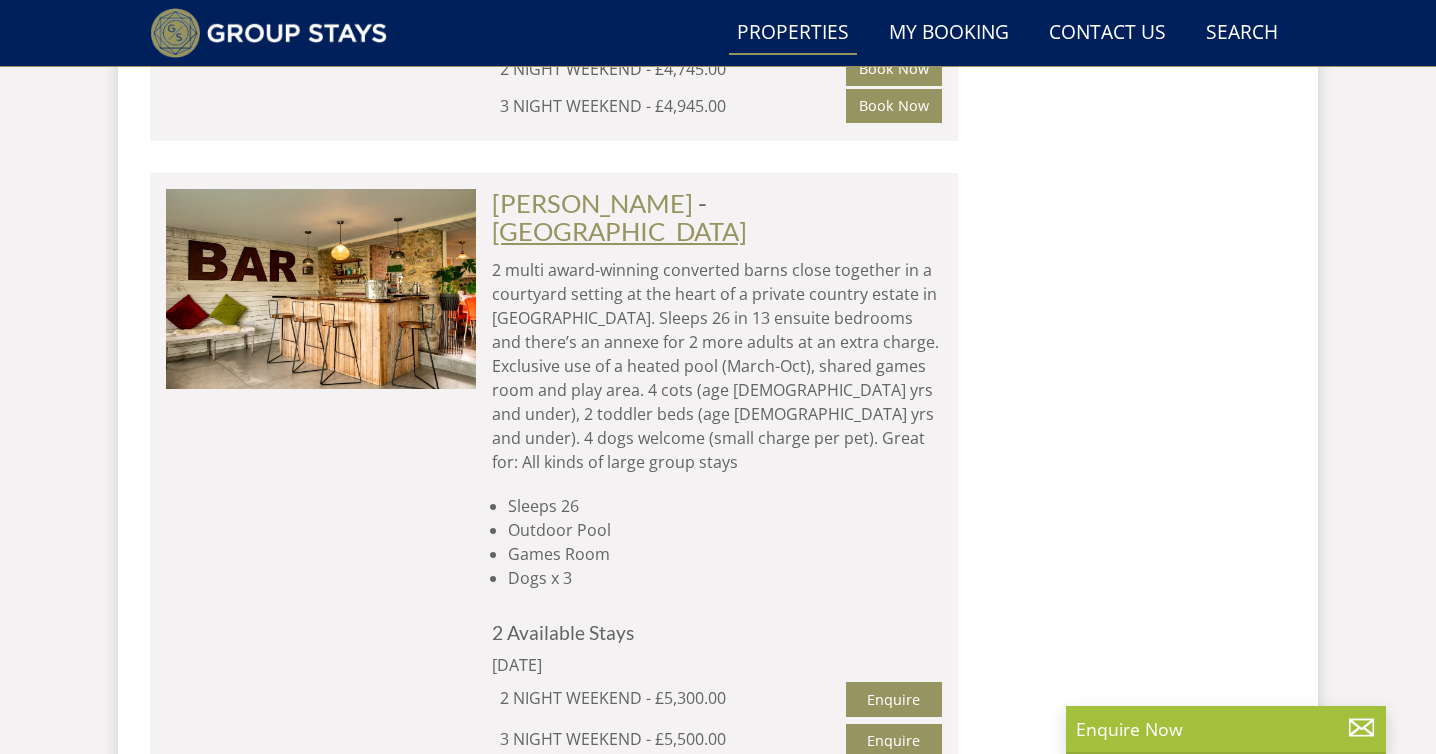 scroll, scrollTop: 1680, scrollLeft: 0, axis: vertical 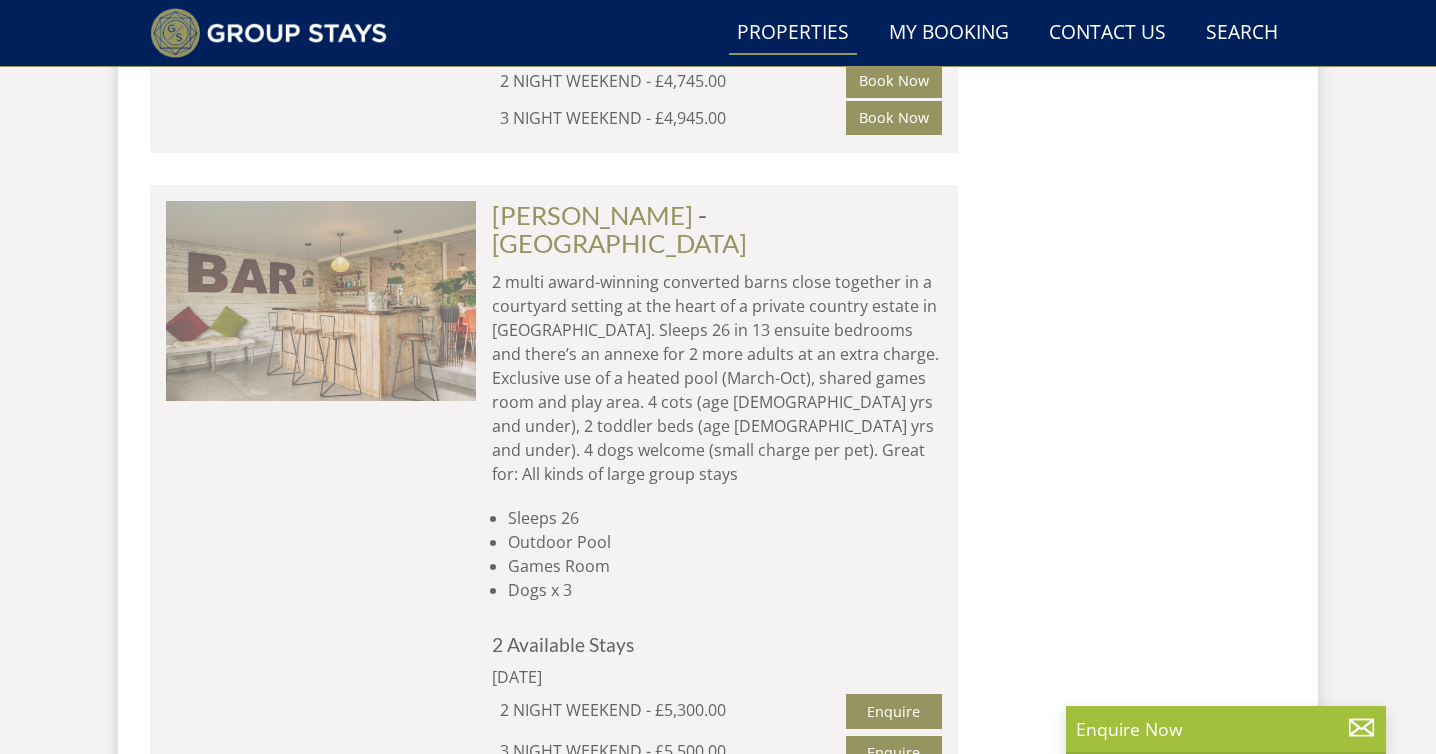 type on "000" 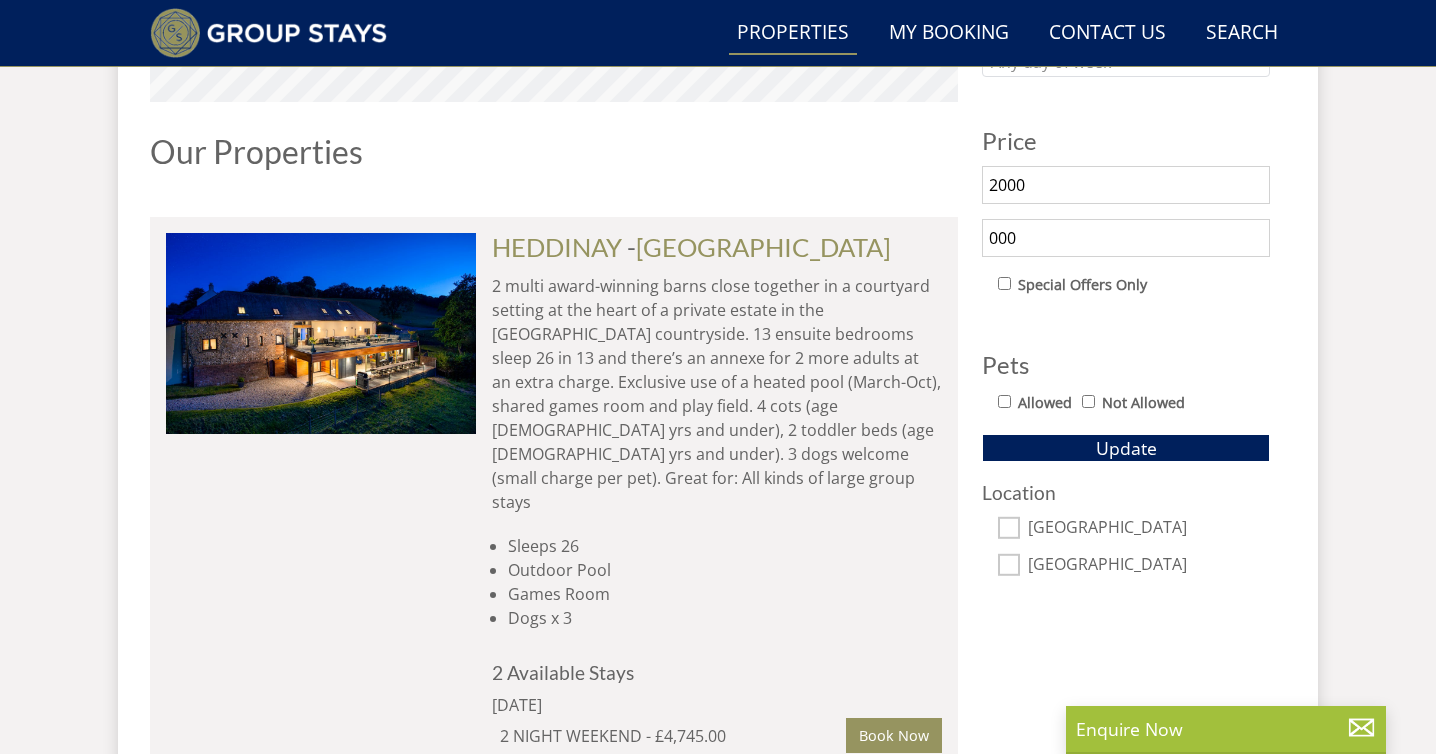 scroll, scrollTop: 1030, scrollLeft: 0, axis: vertical 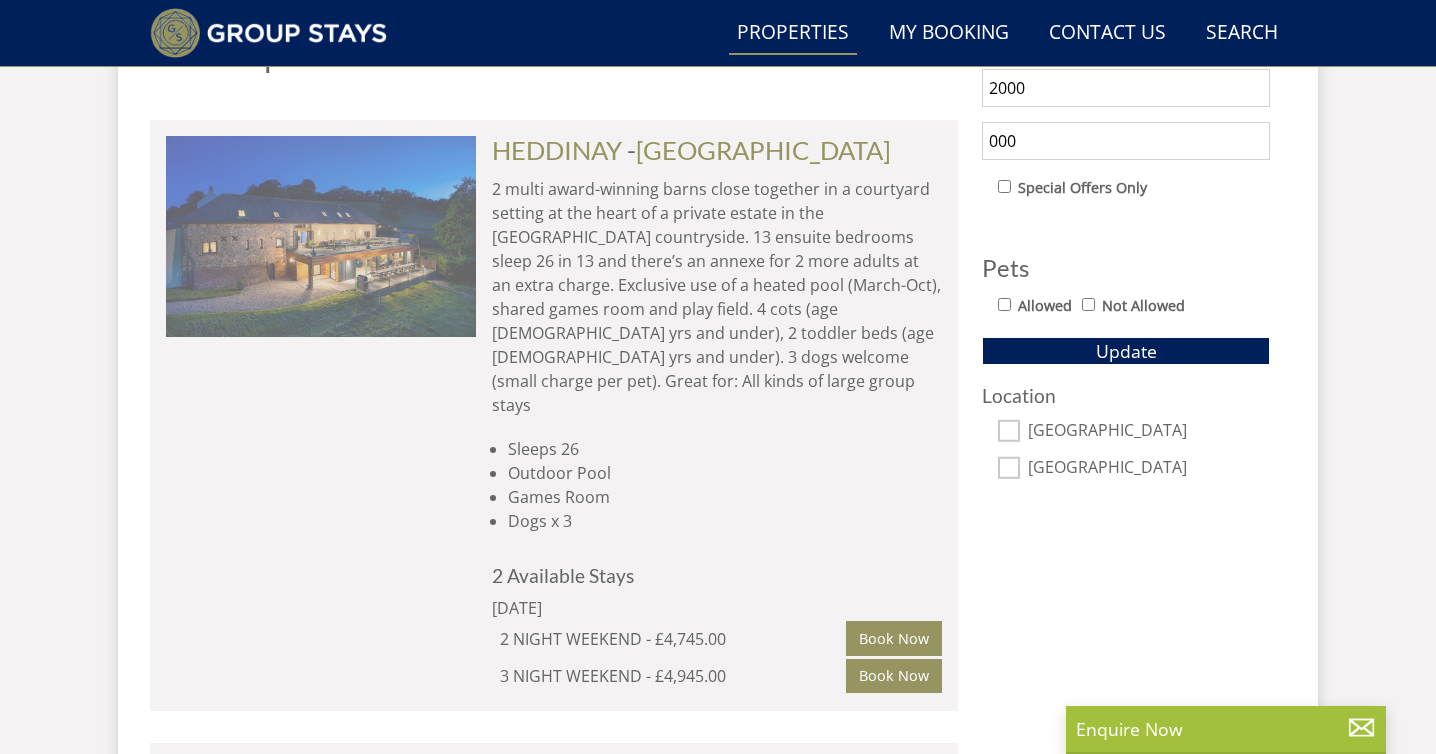 click at bounding box center (321, 236) 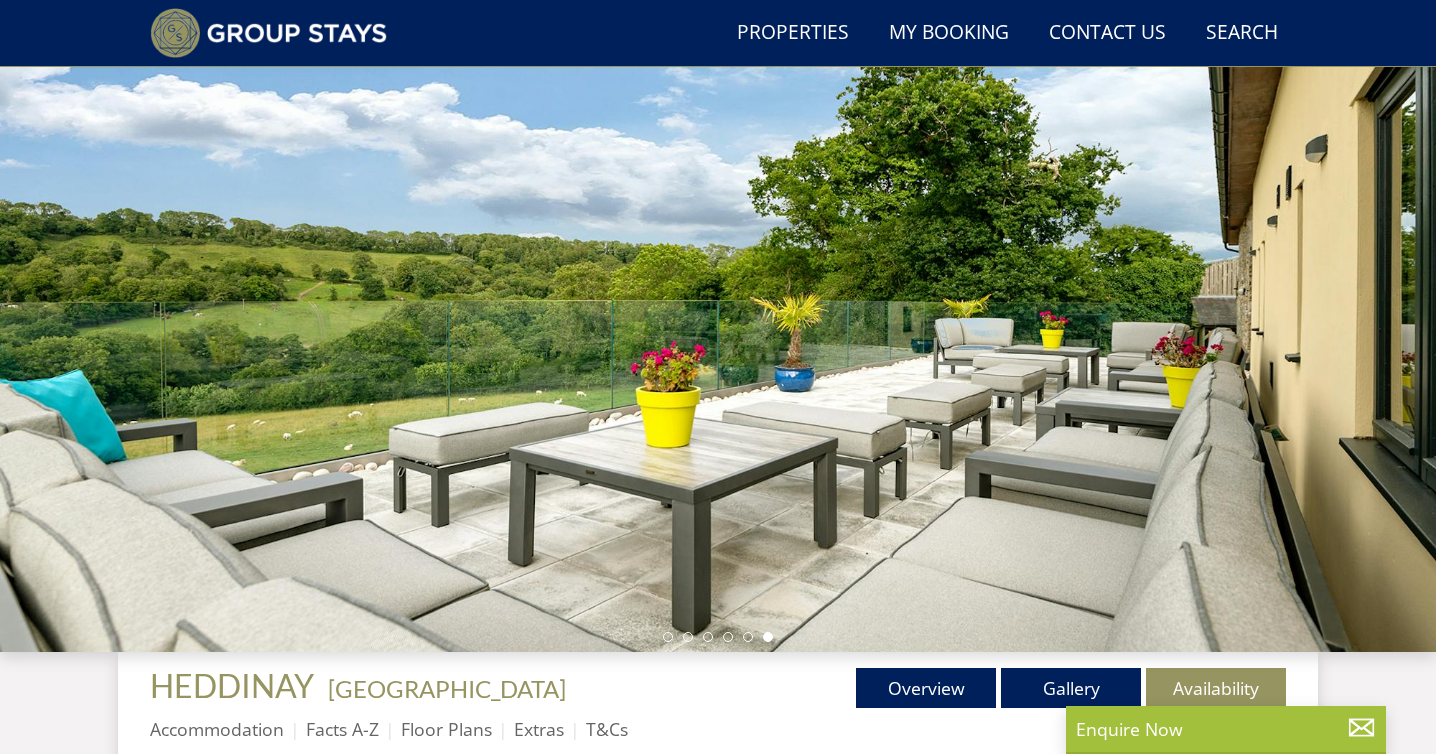 scroll, scrollTop: 144, scrollLeft: 0, axis: vertical 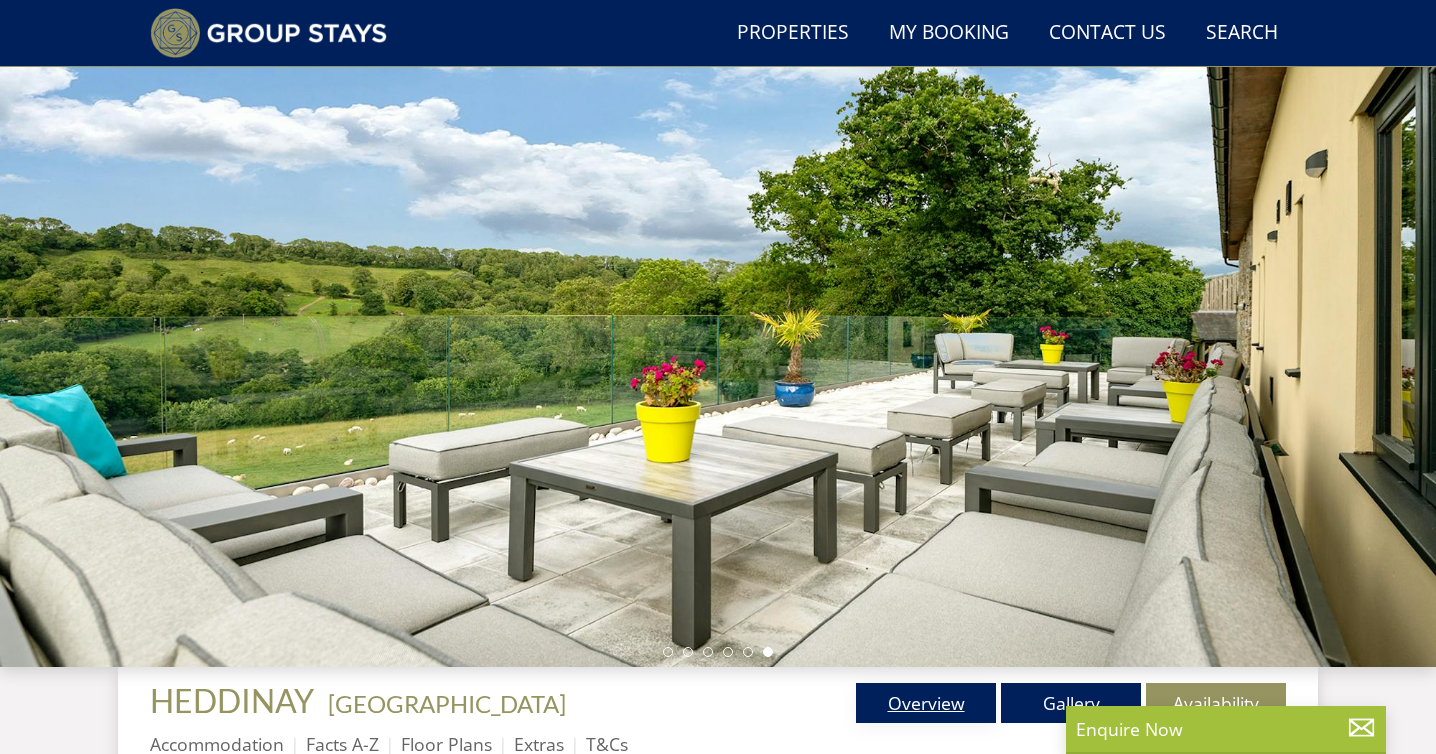 click on "Overview" at bounding box center (926, 703) 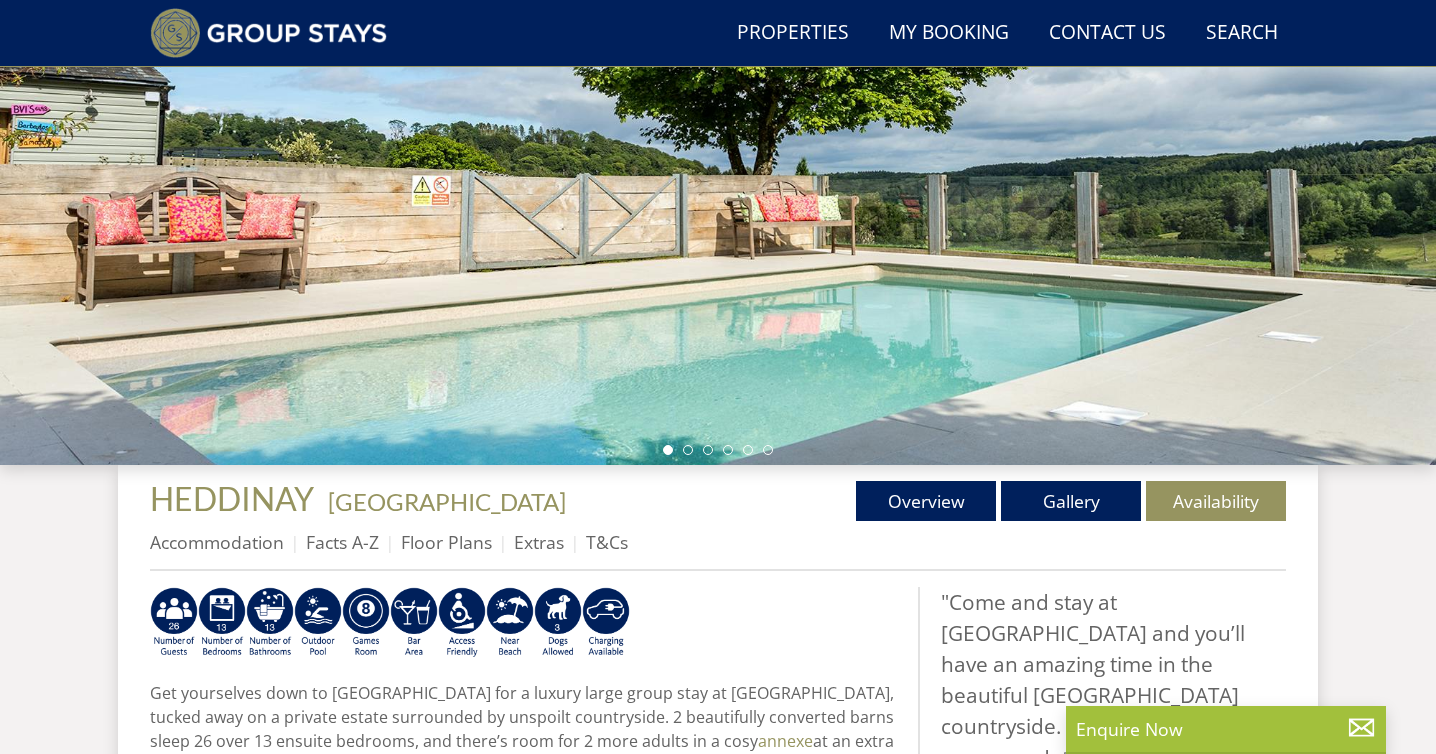 scroll, scrollTop: 346, scrollLeft: 0, axis: vertical 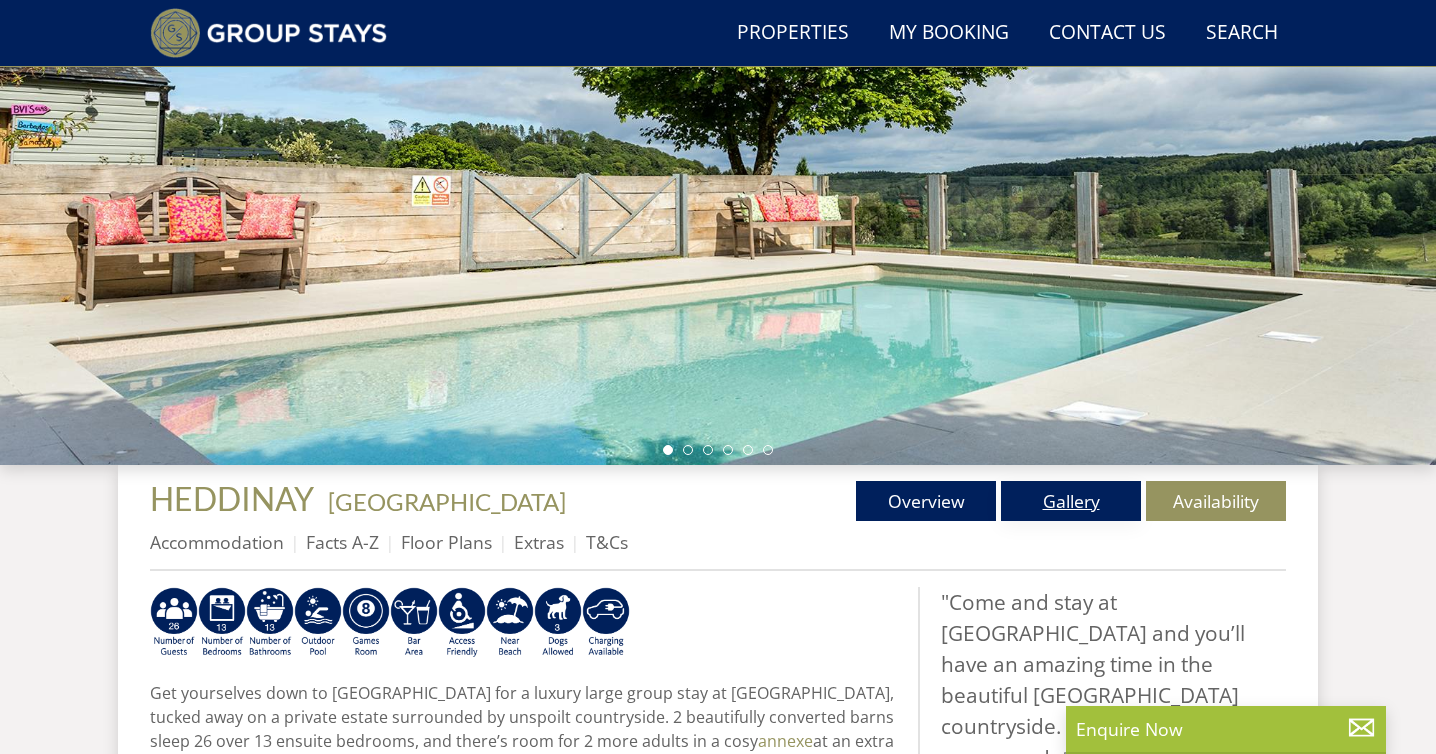 click on "Gallery" at bounding box center (1071, 501) 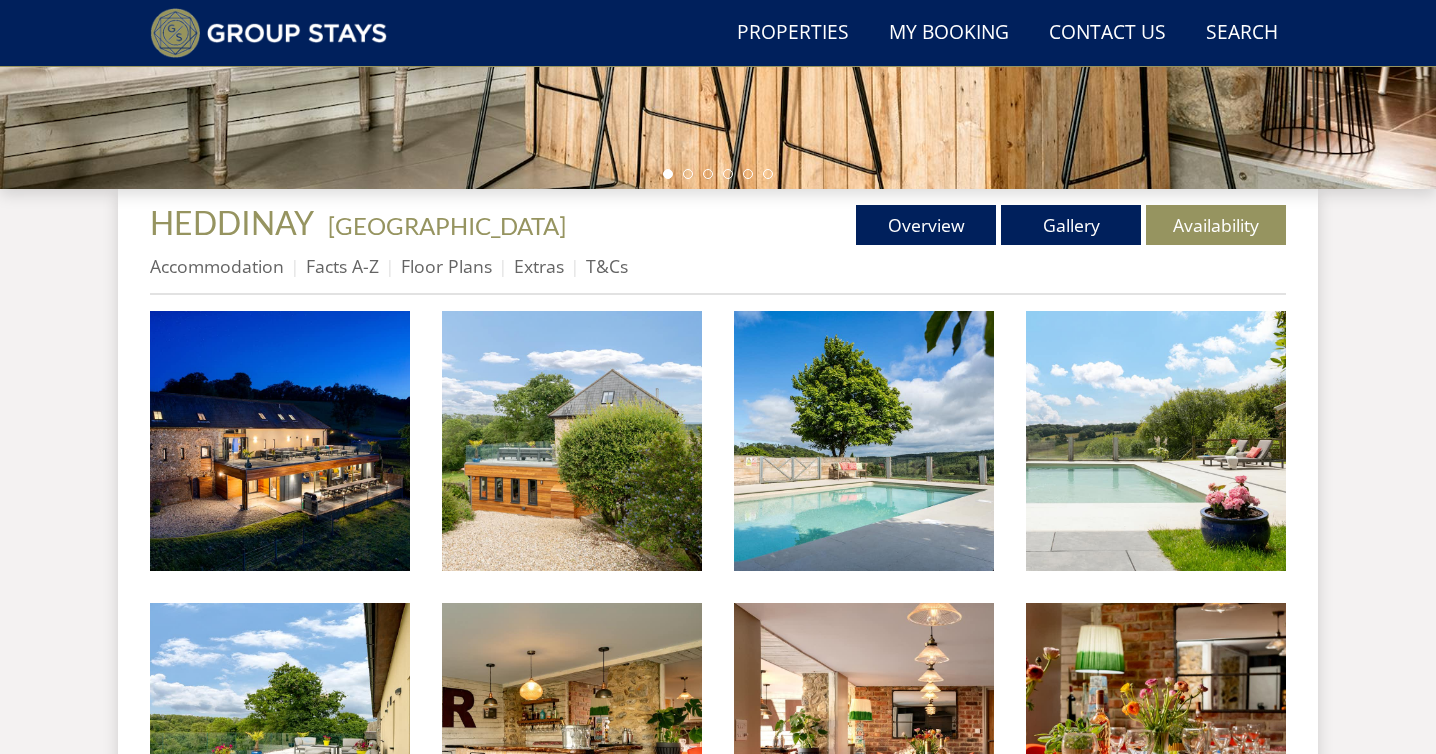 scroll, scrollTop: 590, scrollLeft: 0, axis: vertical 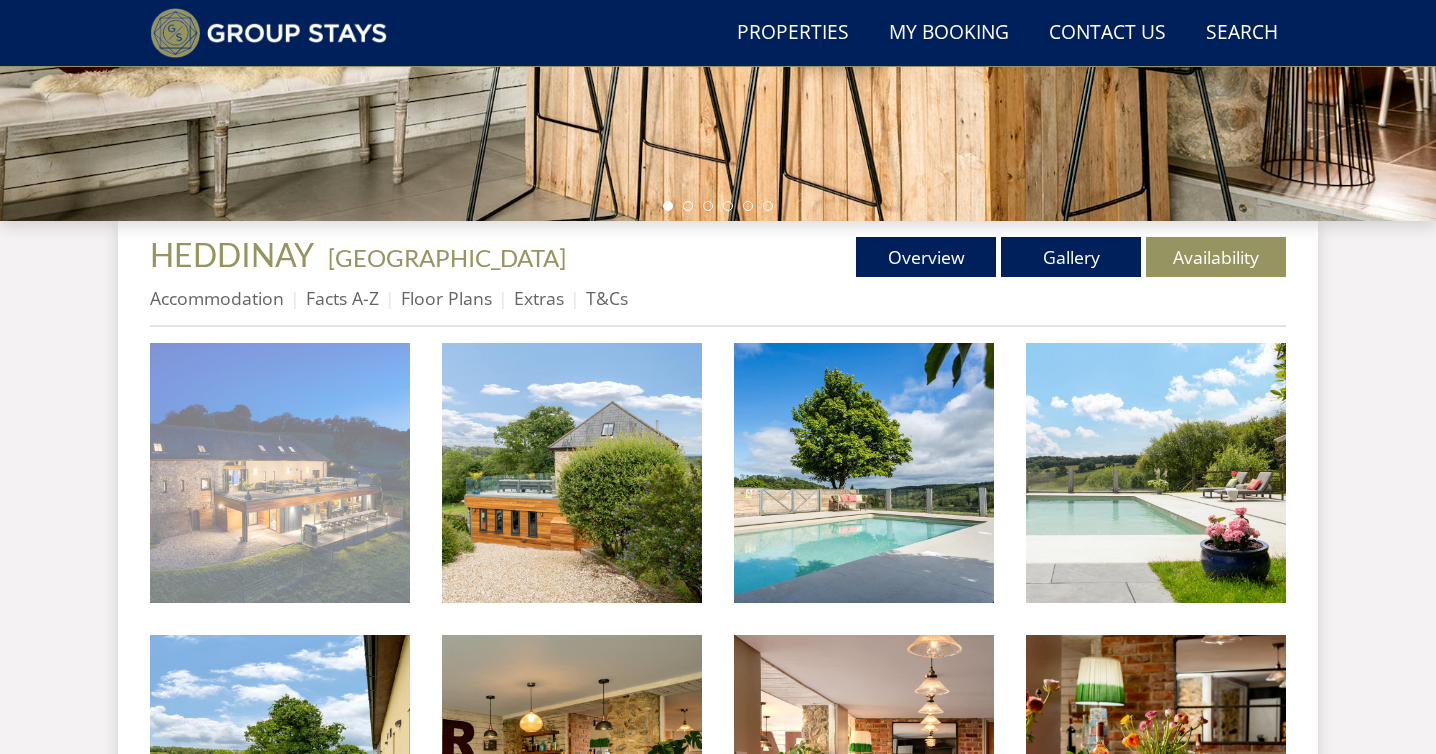 click at bounding box center (280, 473) 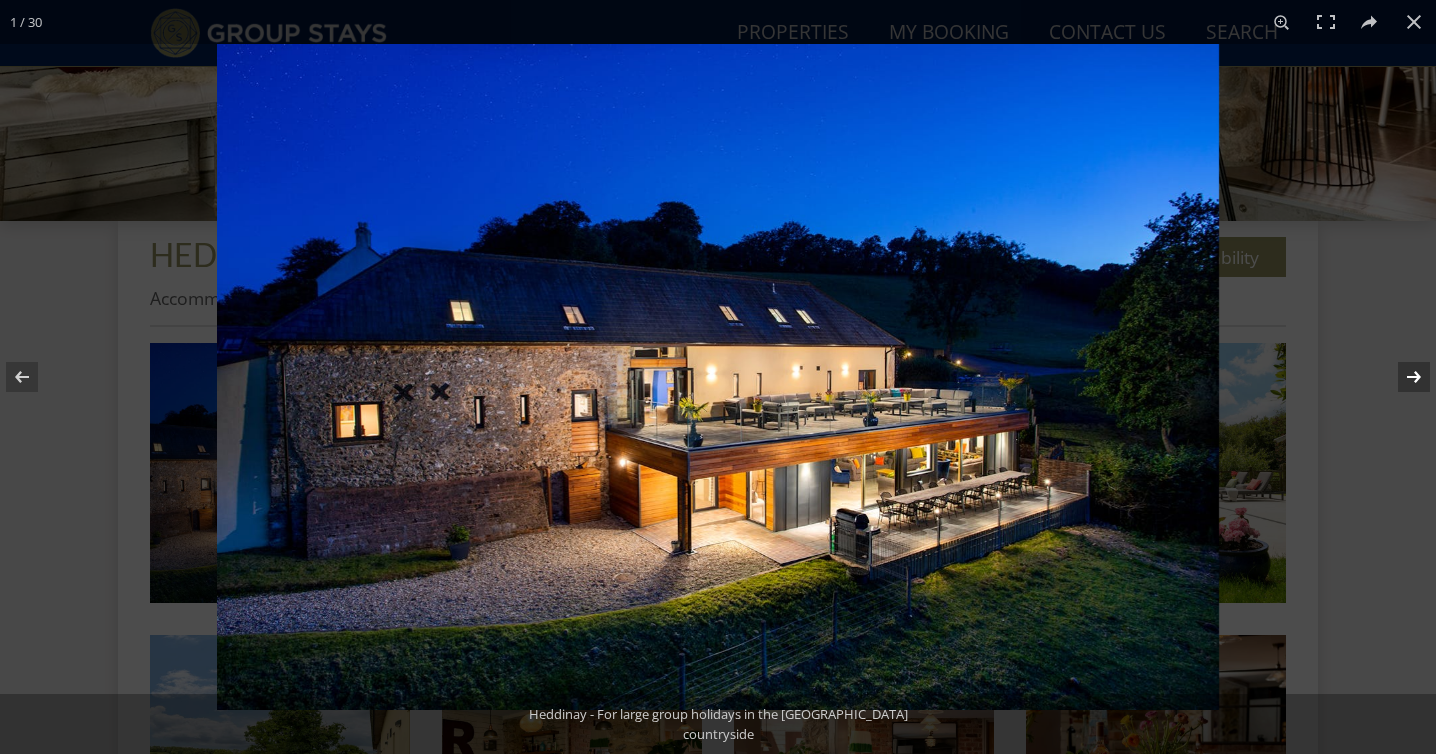click at bounding box center (1401, 377) 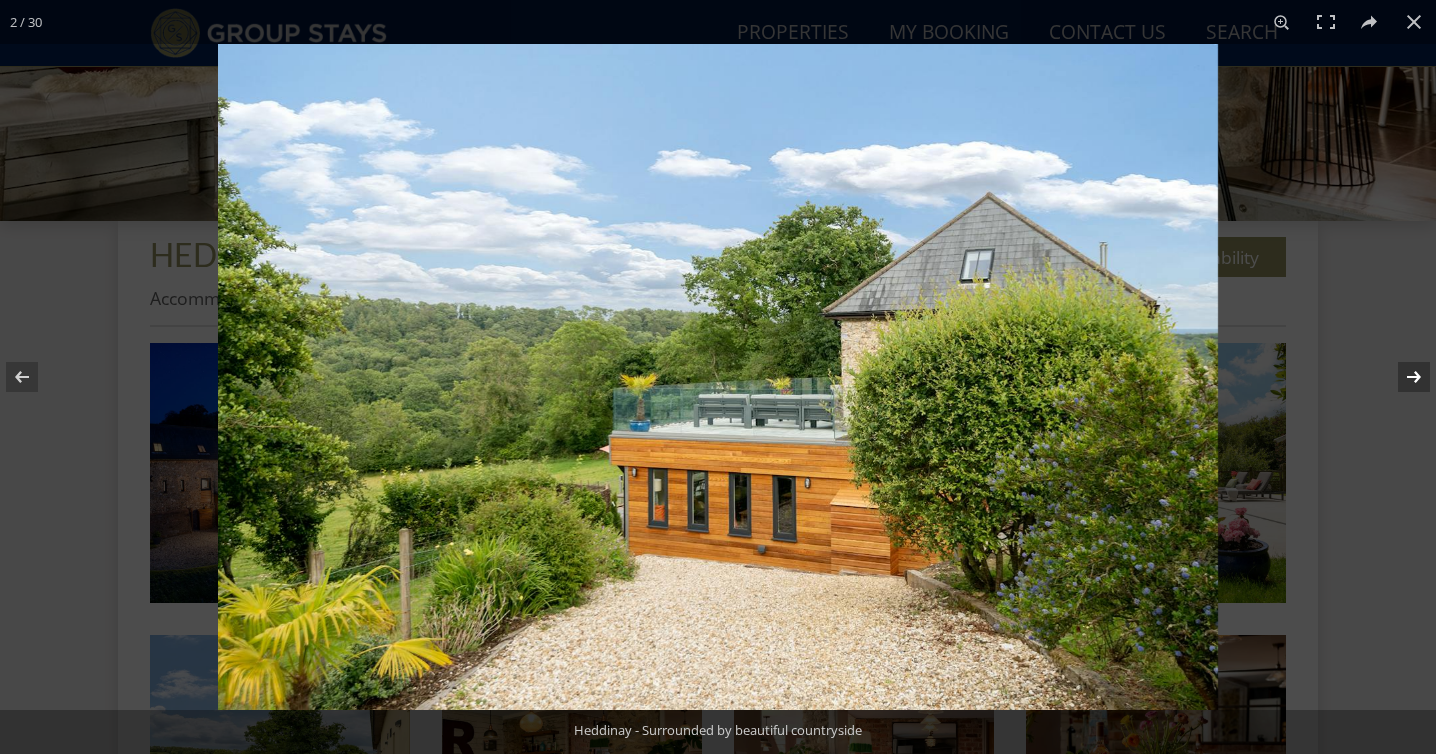 click at bounding box center [1401, 377] 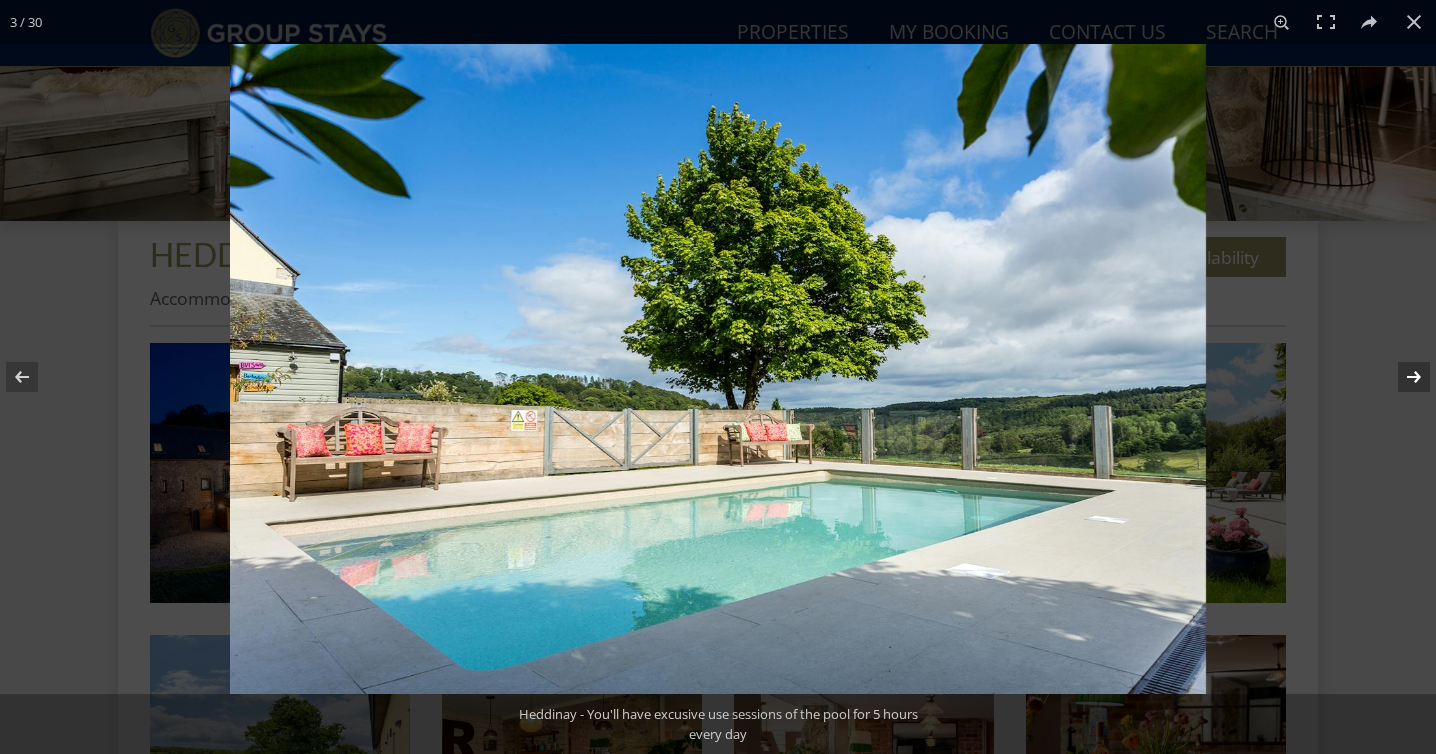 click at bounding box center [1401, 377] 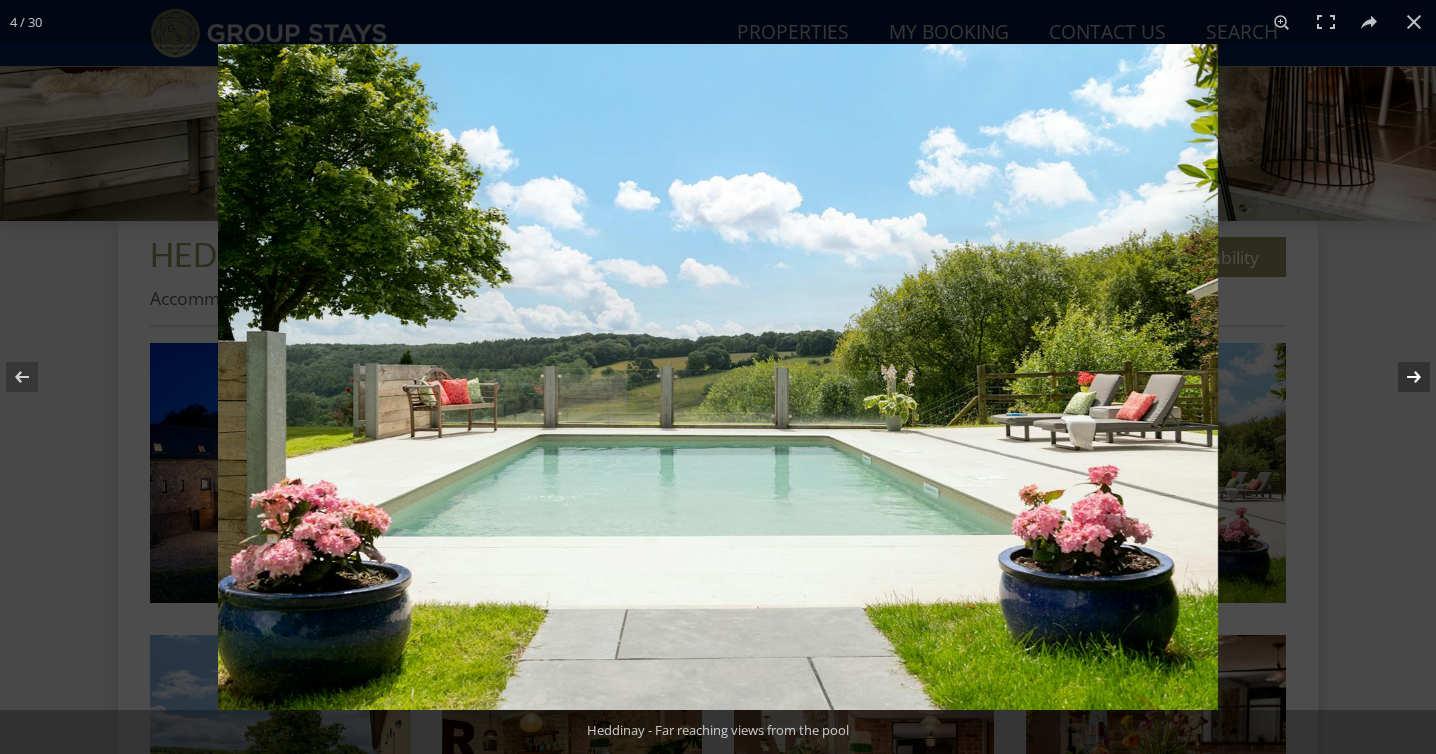 click at bounding box center (1401, 377) 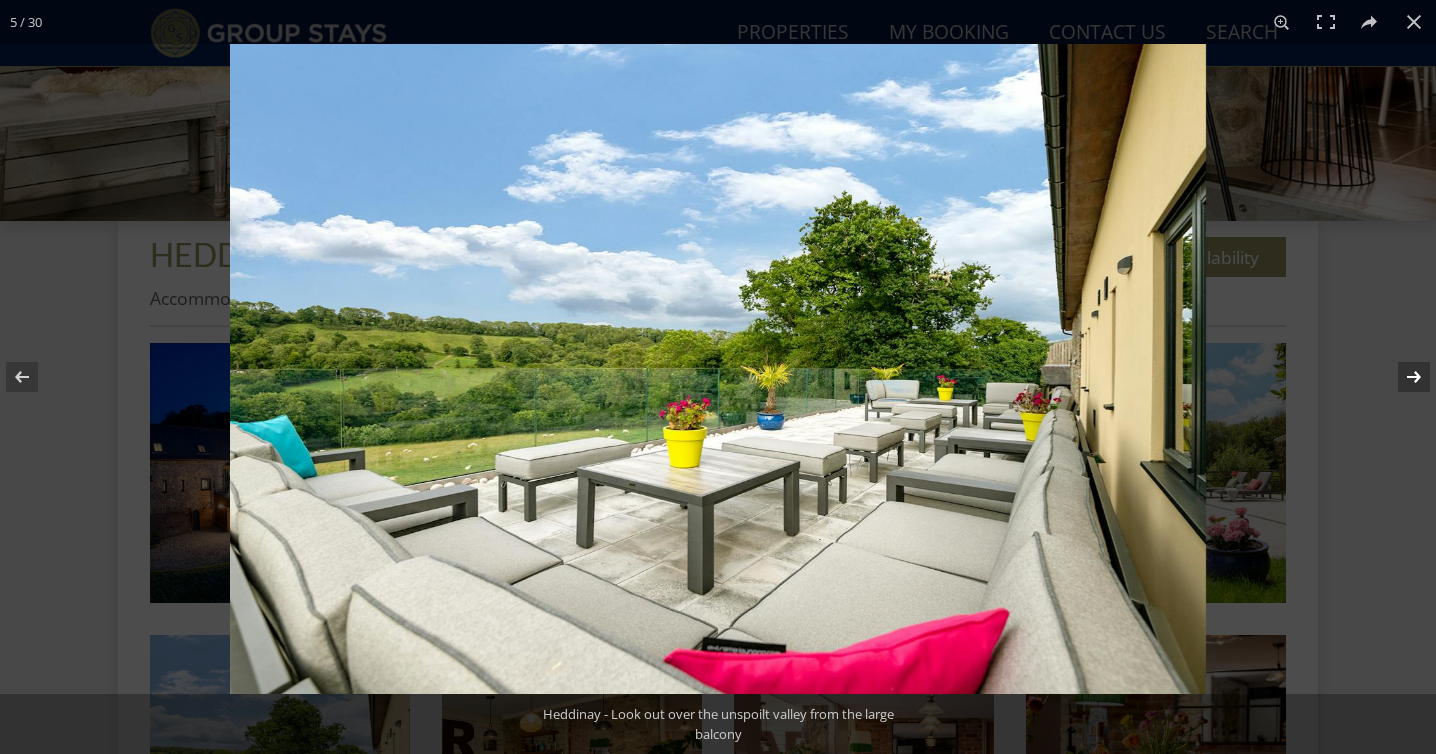 click at bounding box center [1401, 377] 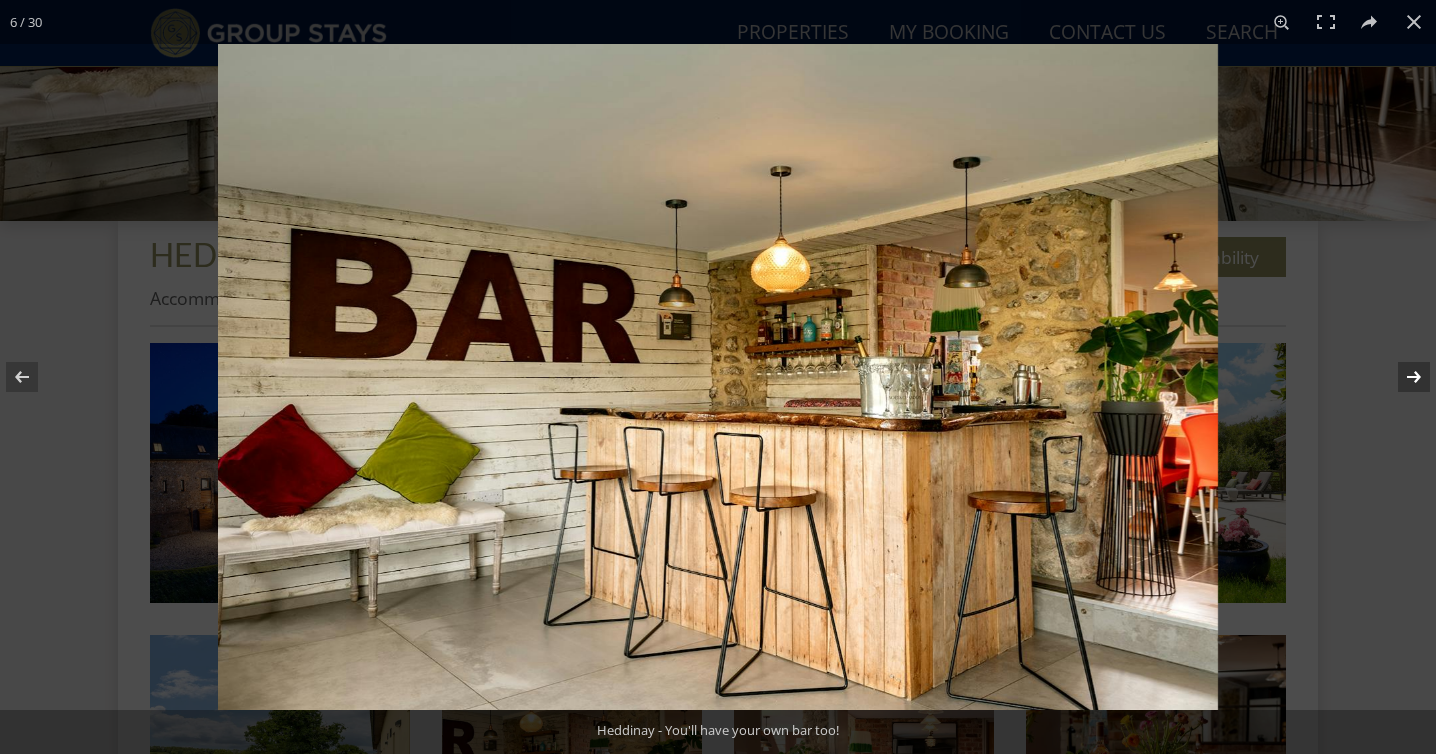 click at bounding box center (1401, 377) 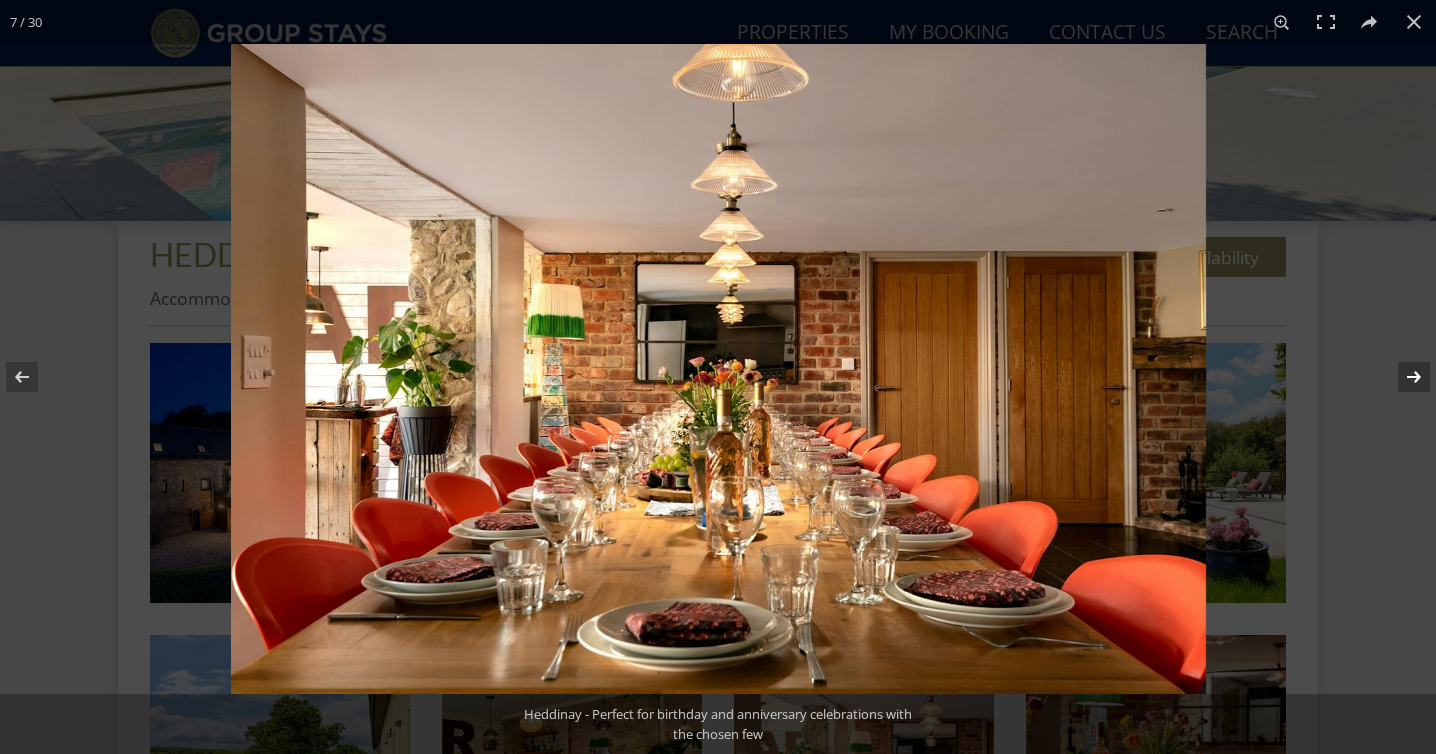 click at bounding box center (1401, 377) 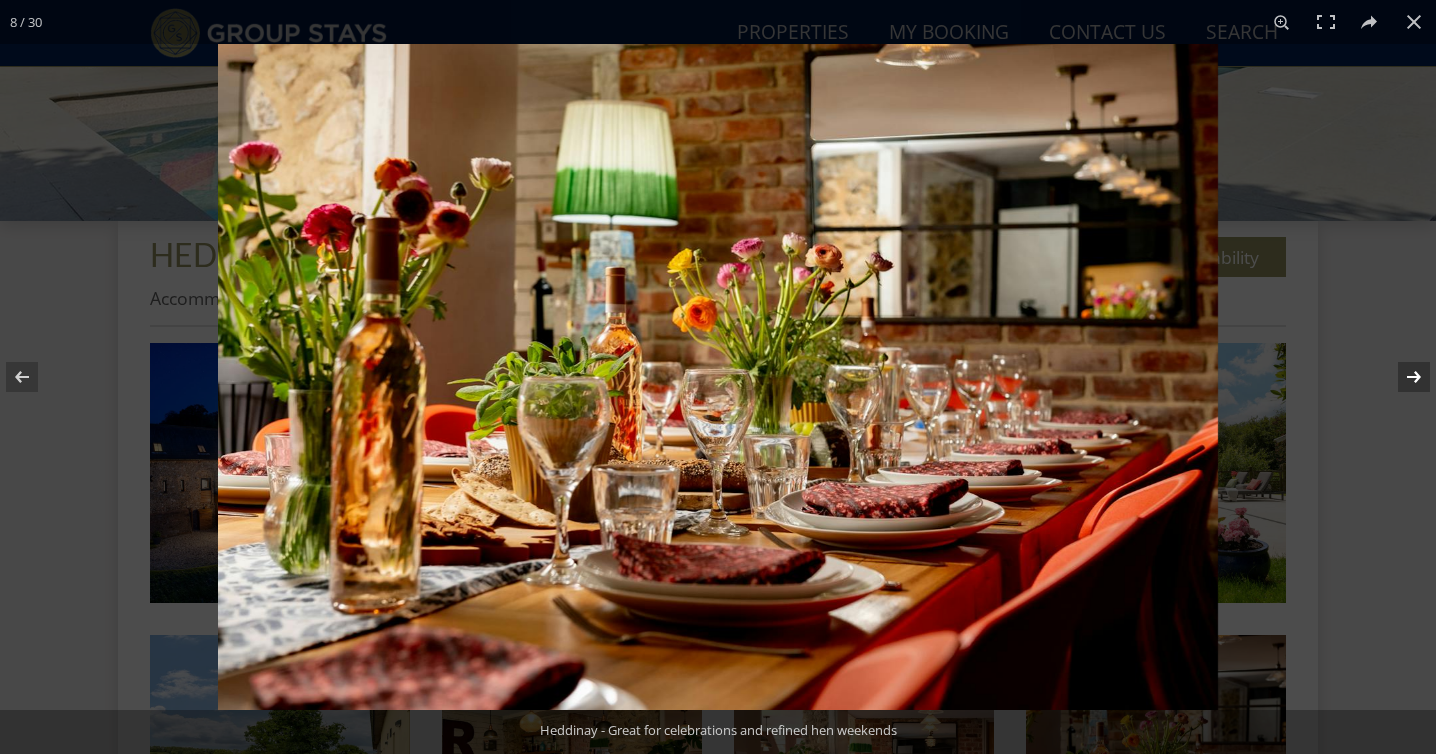 click at bounding box center [1401, 377] 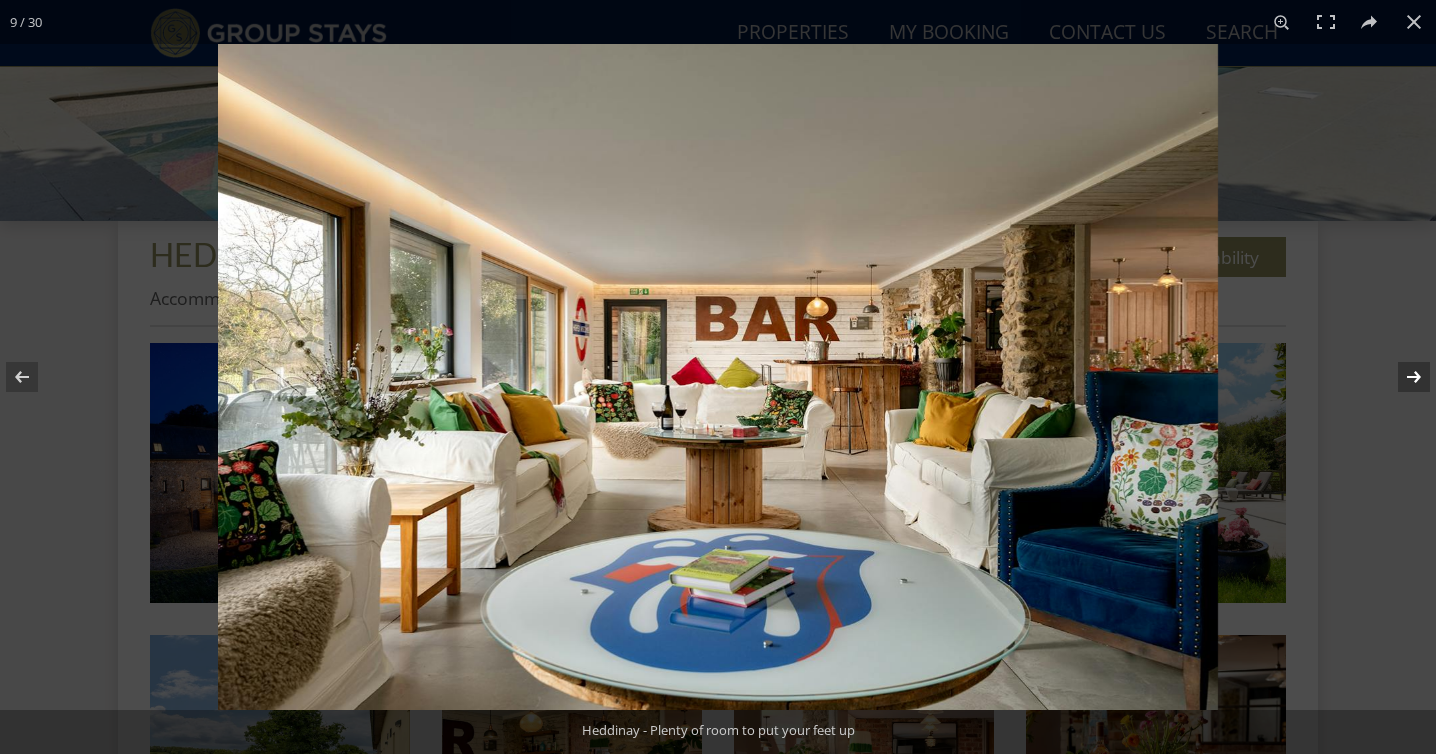 click at bounding box center [1401, 377] 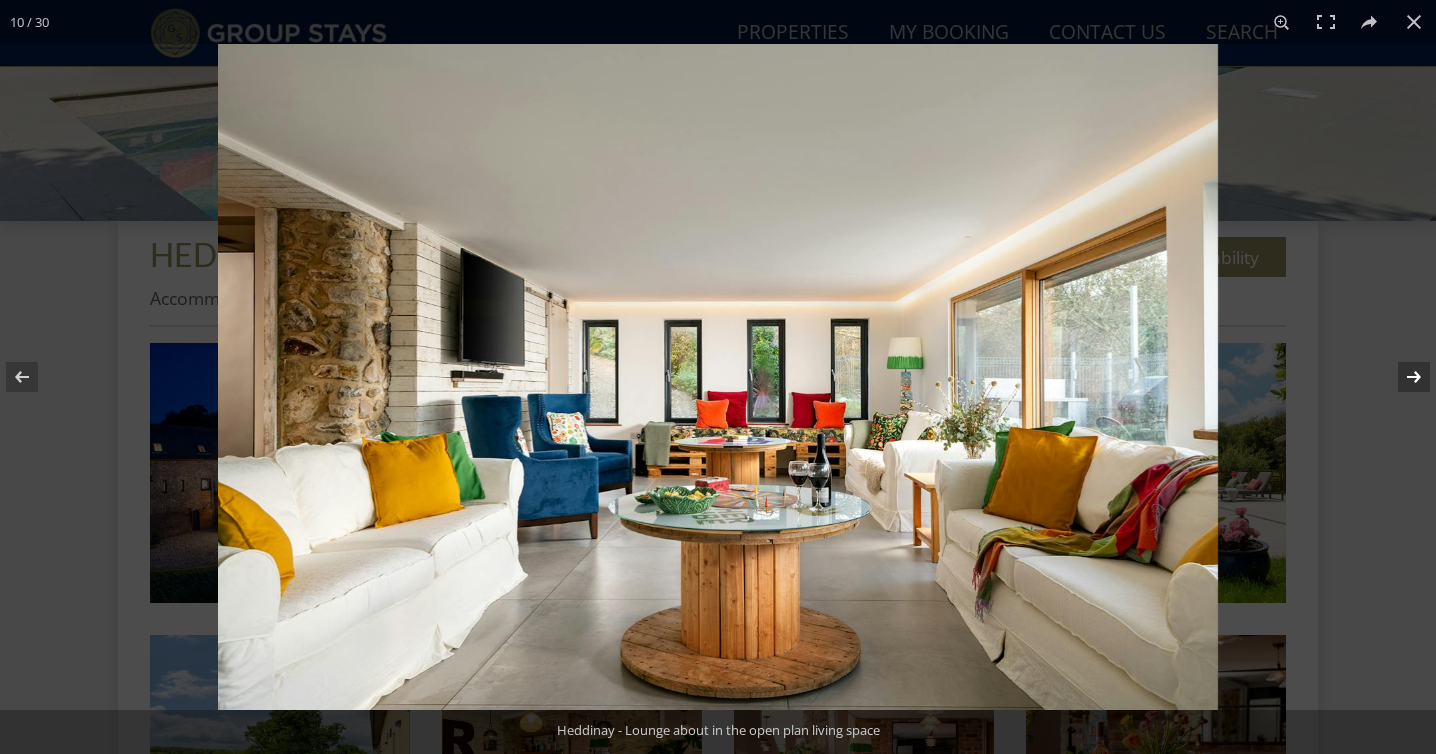 click at bounding box center (1401, 377) 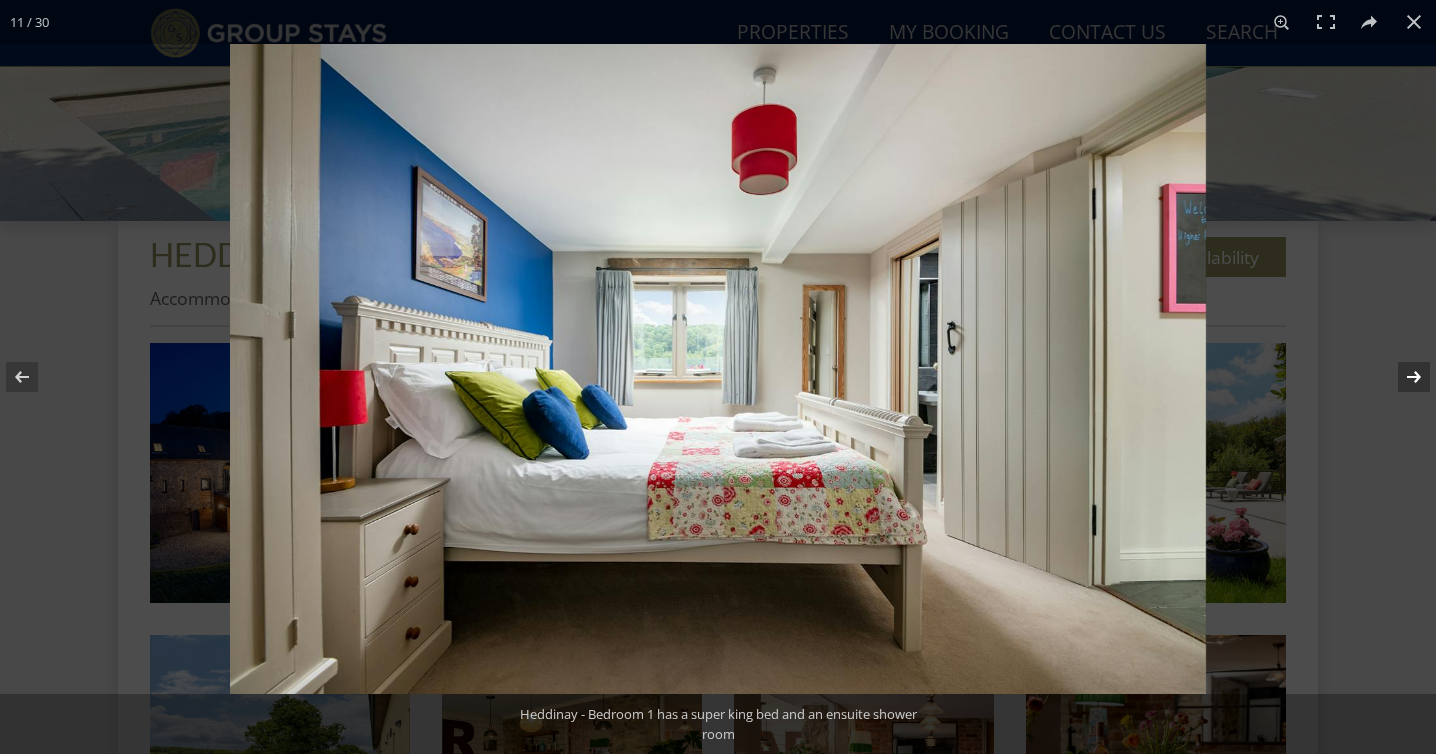 click at bounding box center [1401, 377] 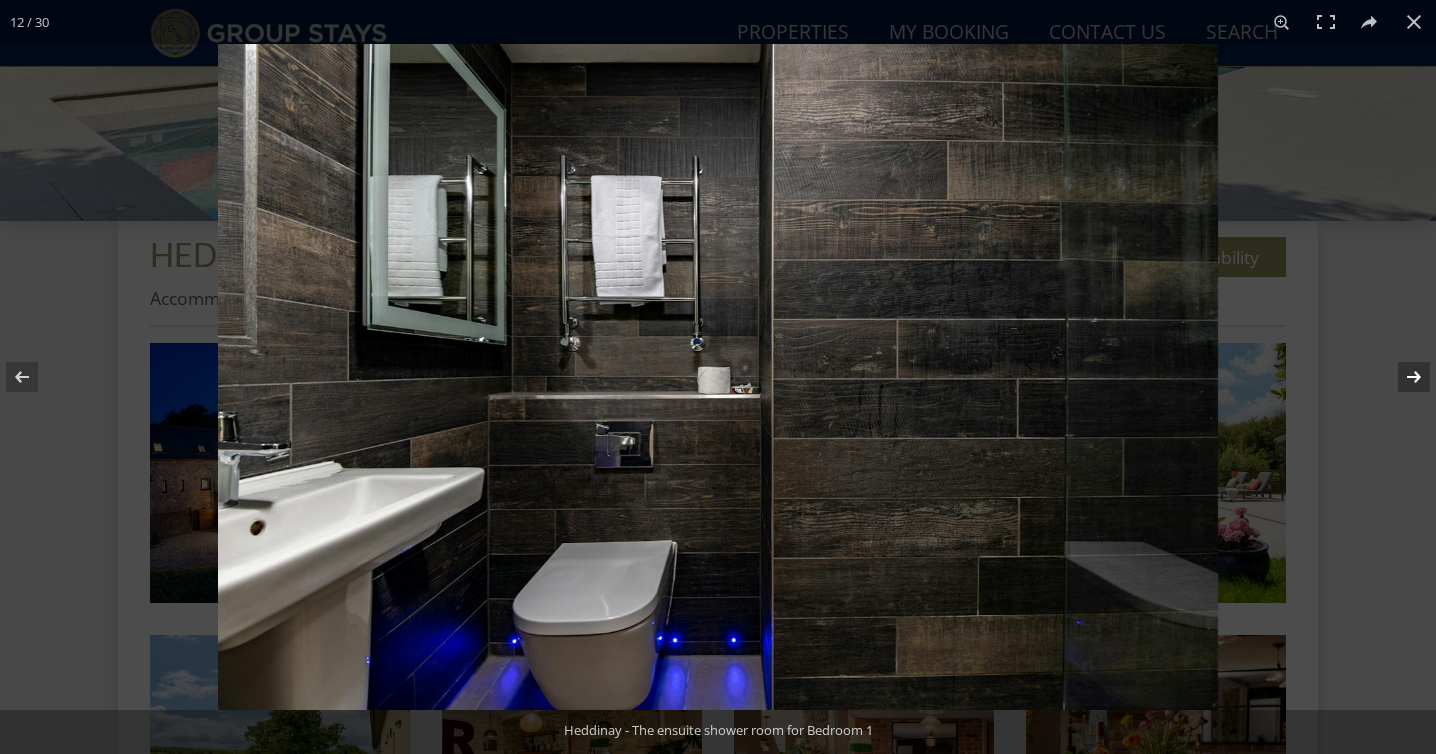 click at bounding box center (1401, 377) 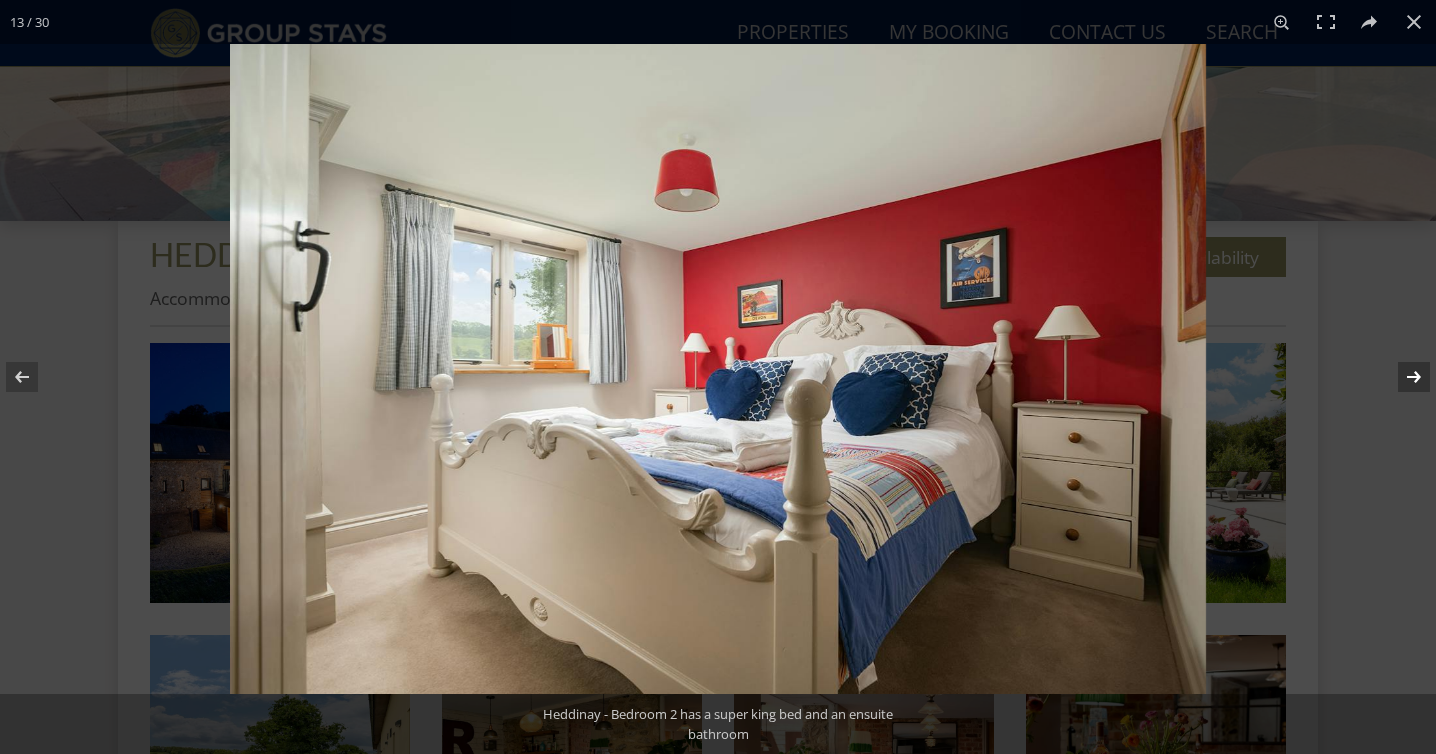 click at bounding box center (1401, 377) 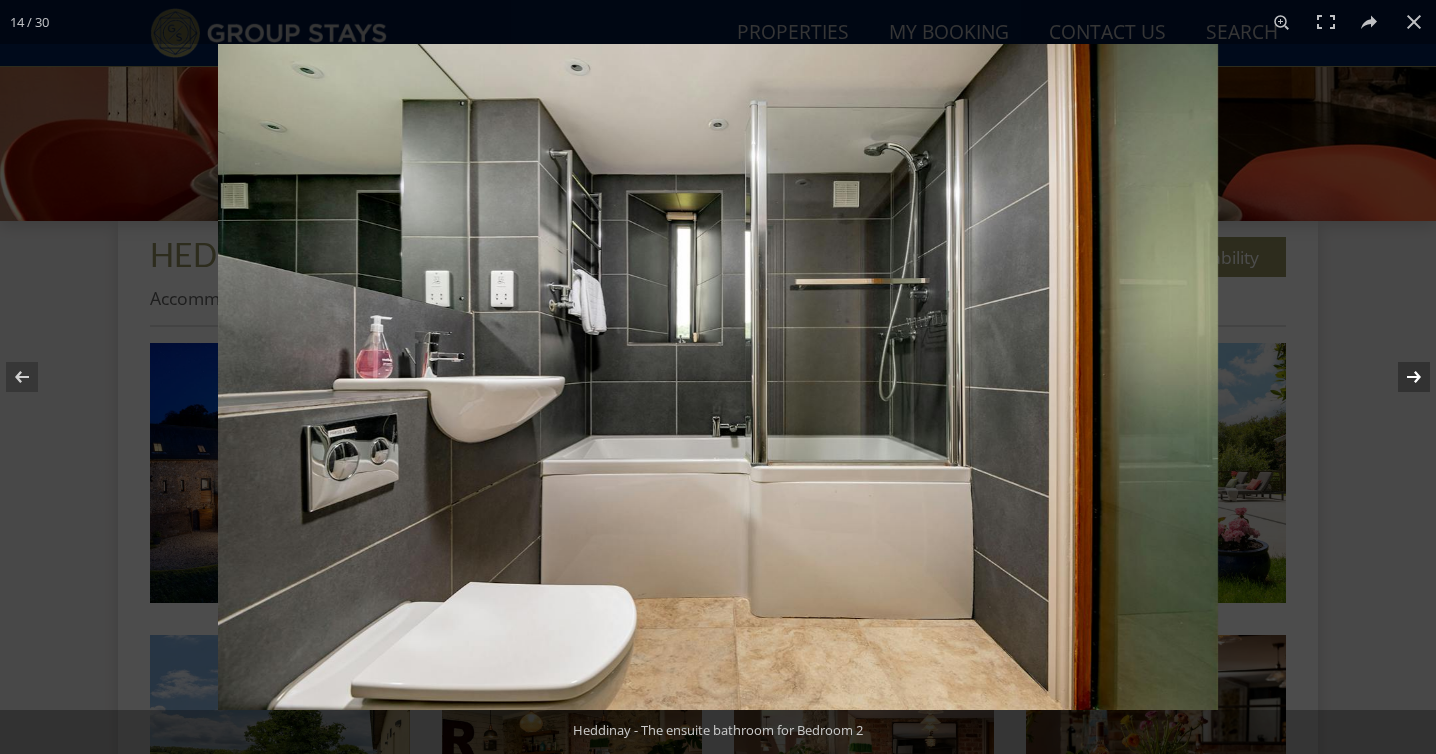 click at bounding box center (1401, 377) 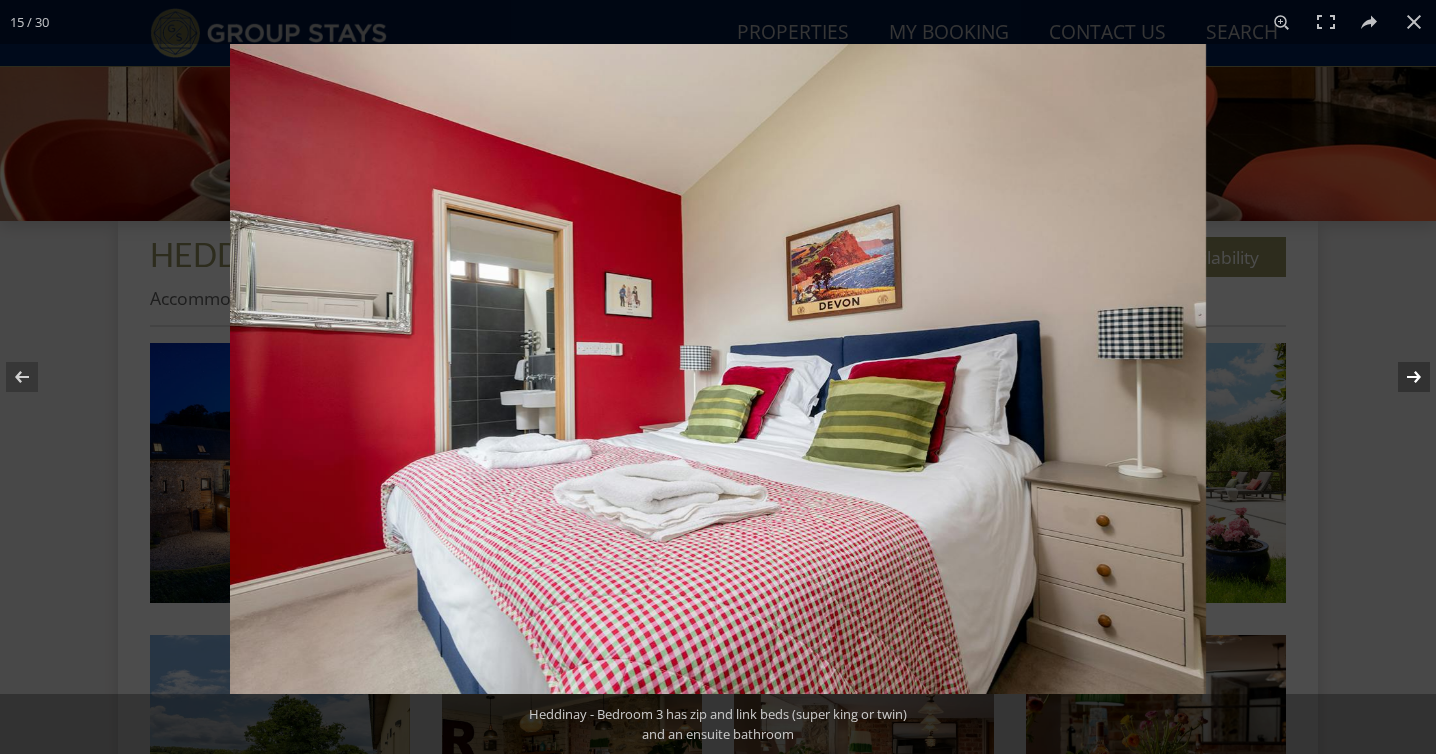 click at bounding box center (1401, 377) 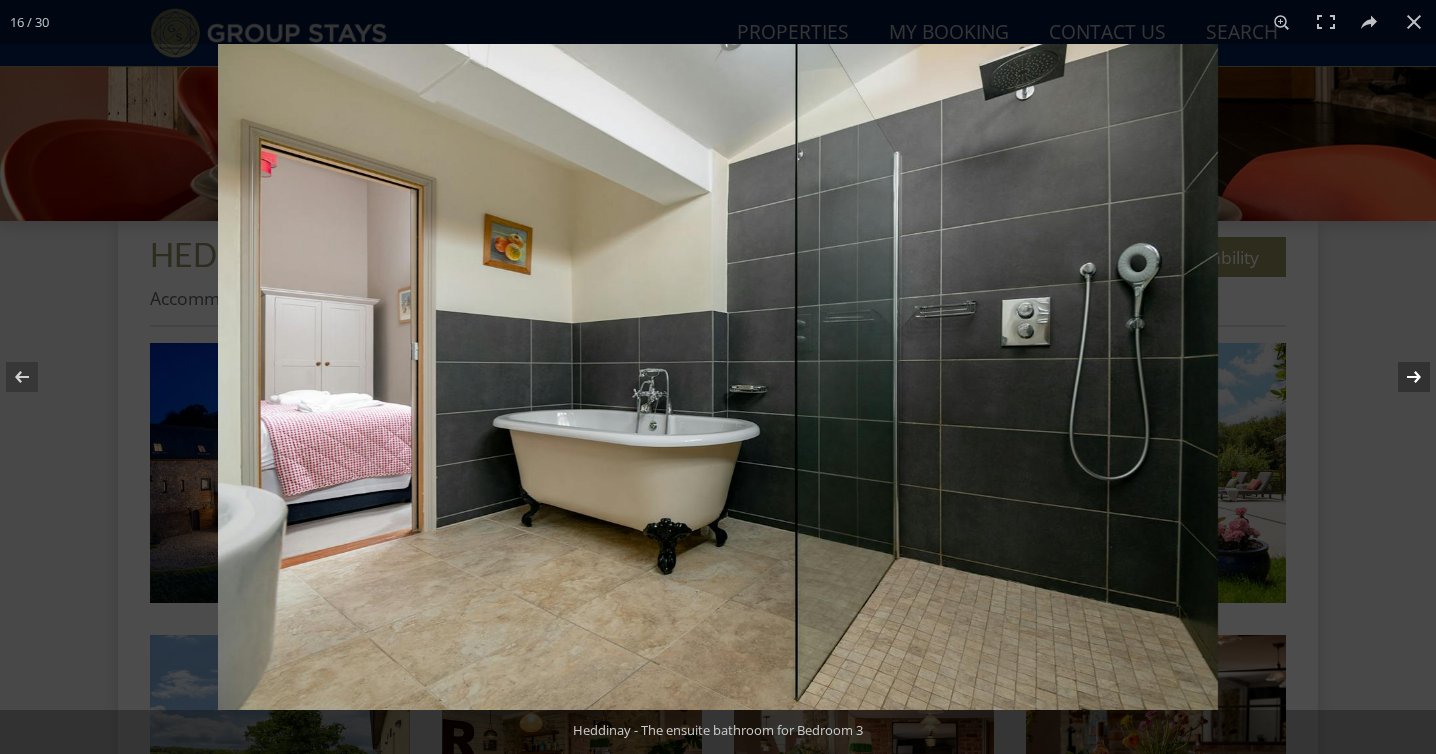 click at bounding box center (1401, 377) 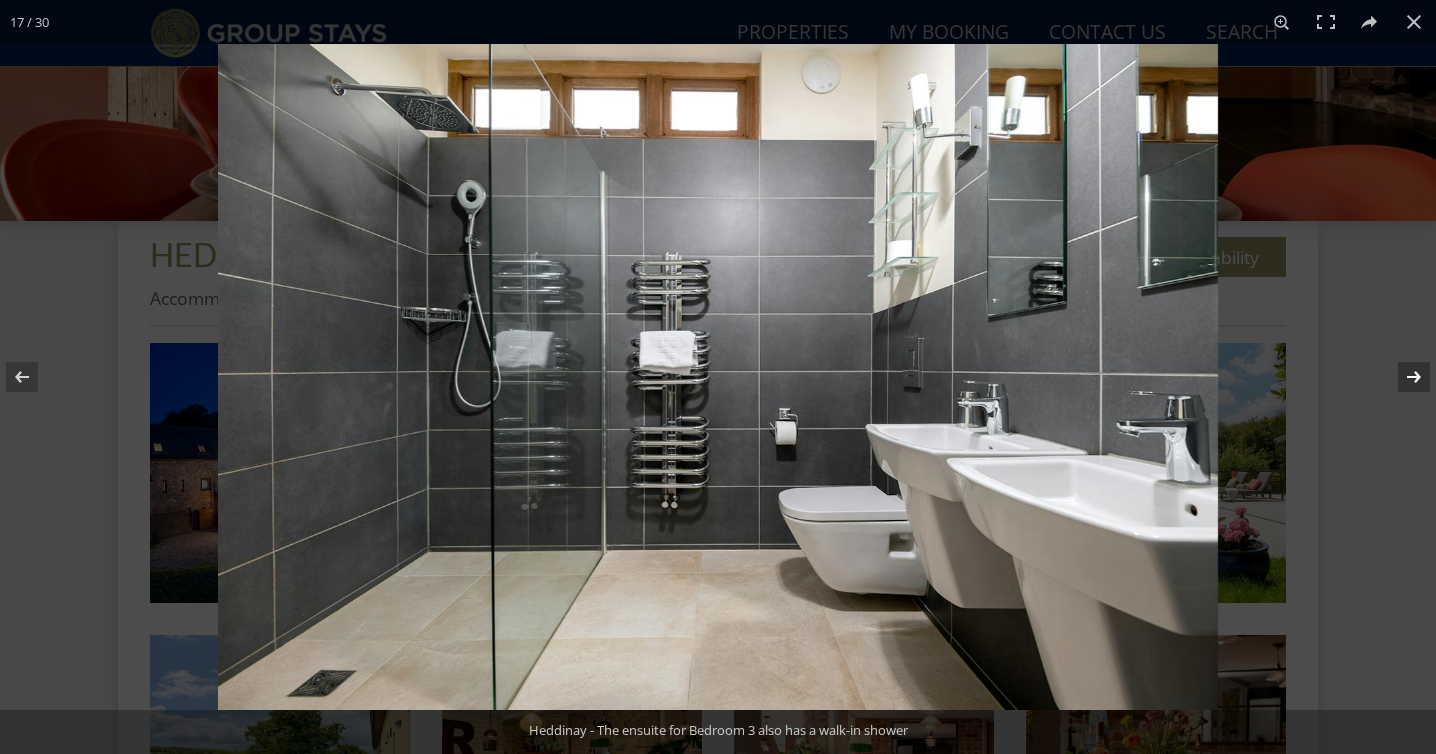 click at bounding box center [1401, 377] 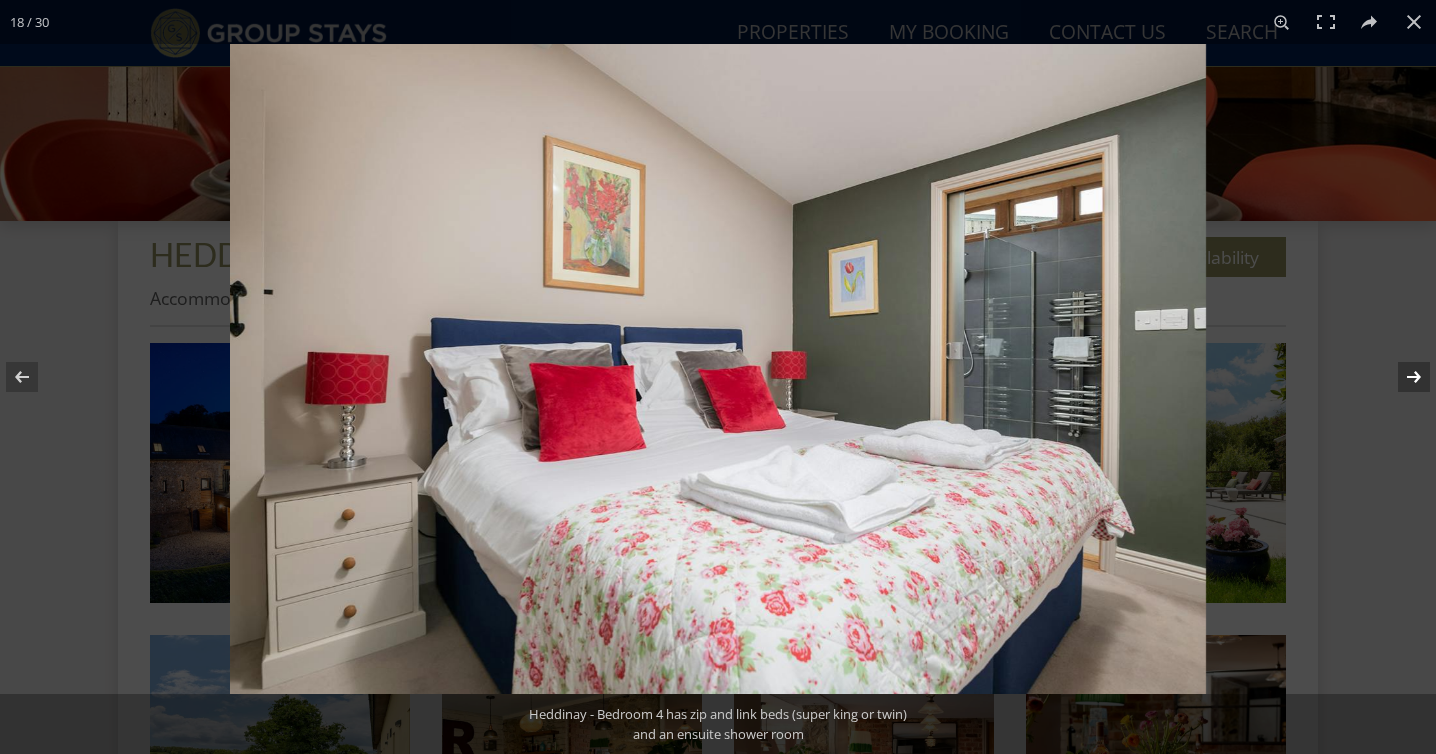 click at bounding box center [1401, 377] 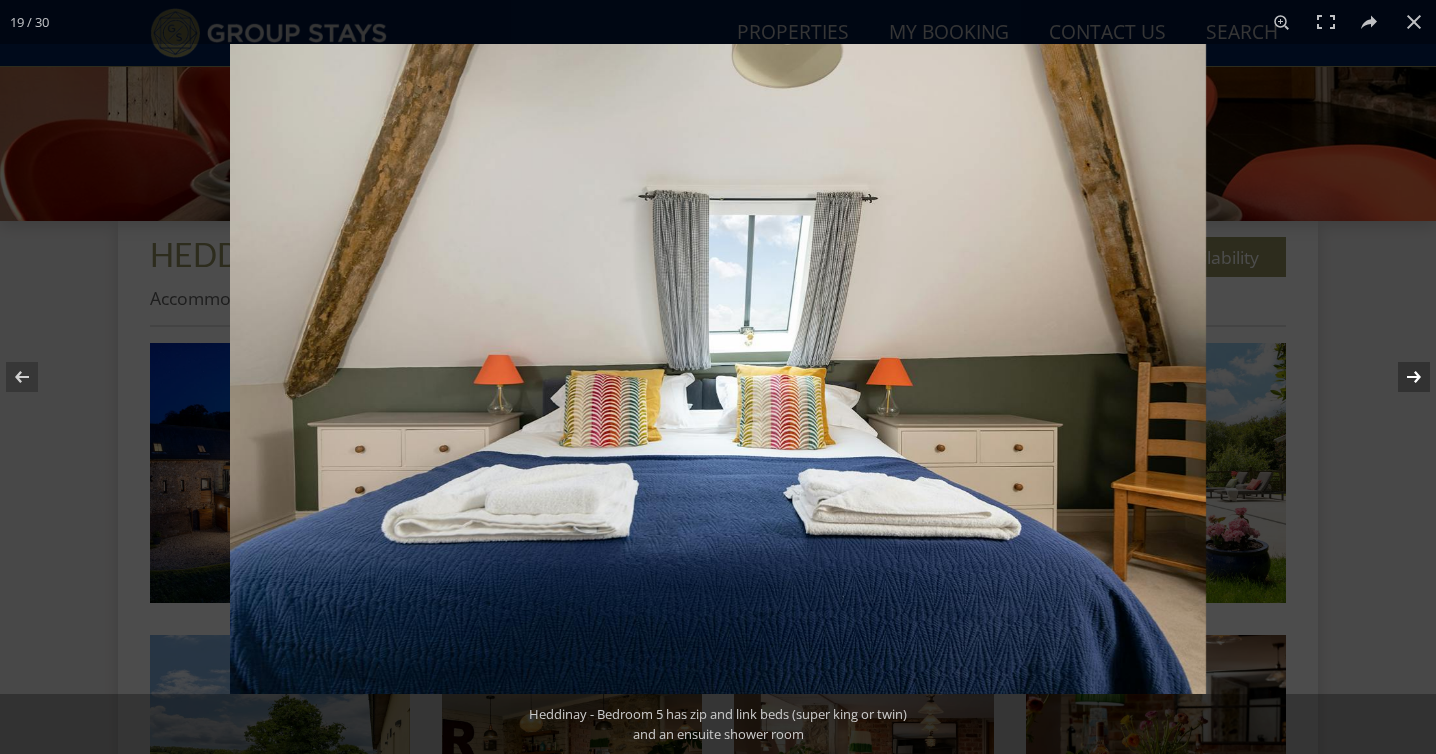 click at bounding box center [1401, 377] 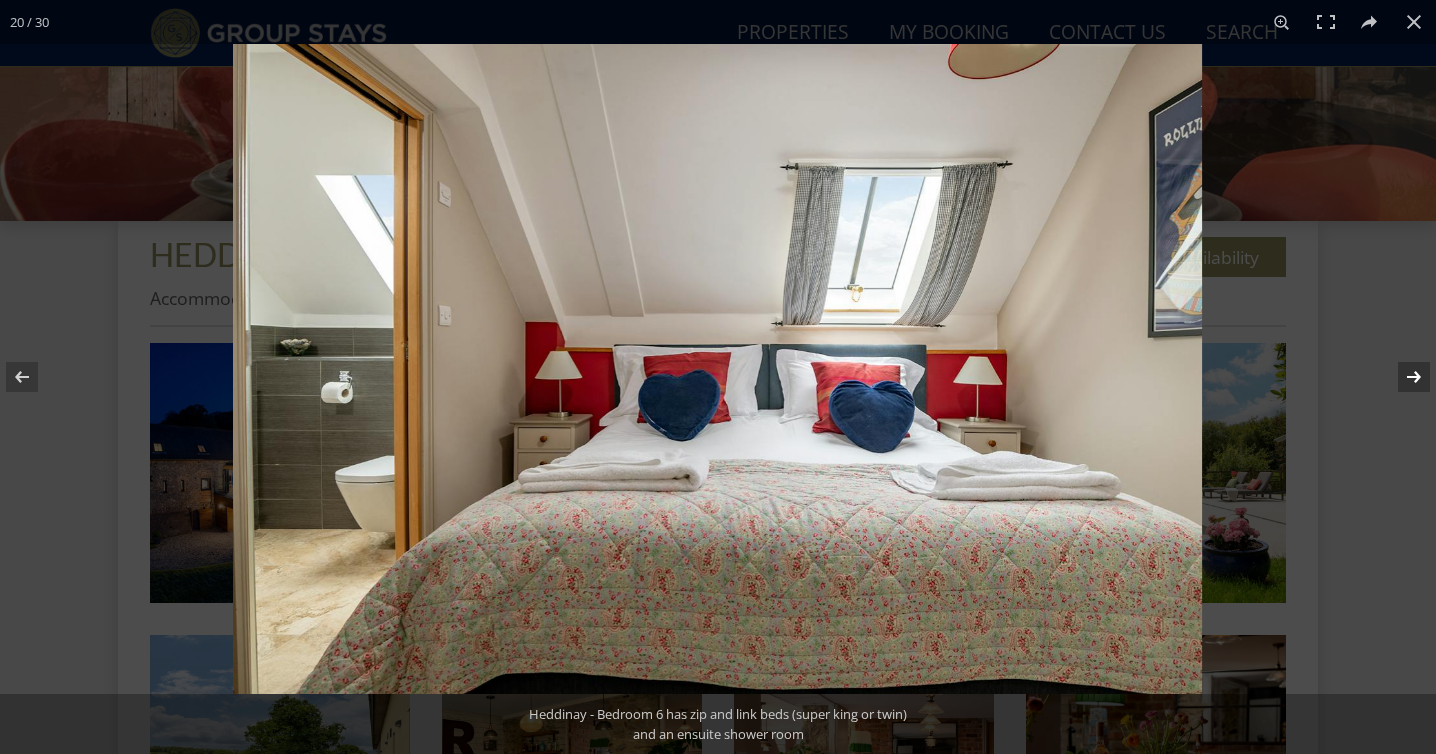 click at bounding box center [1401, 377] 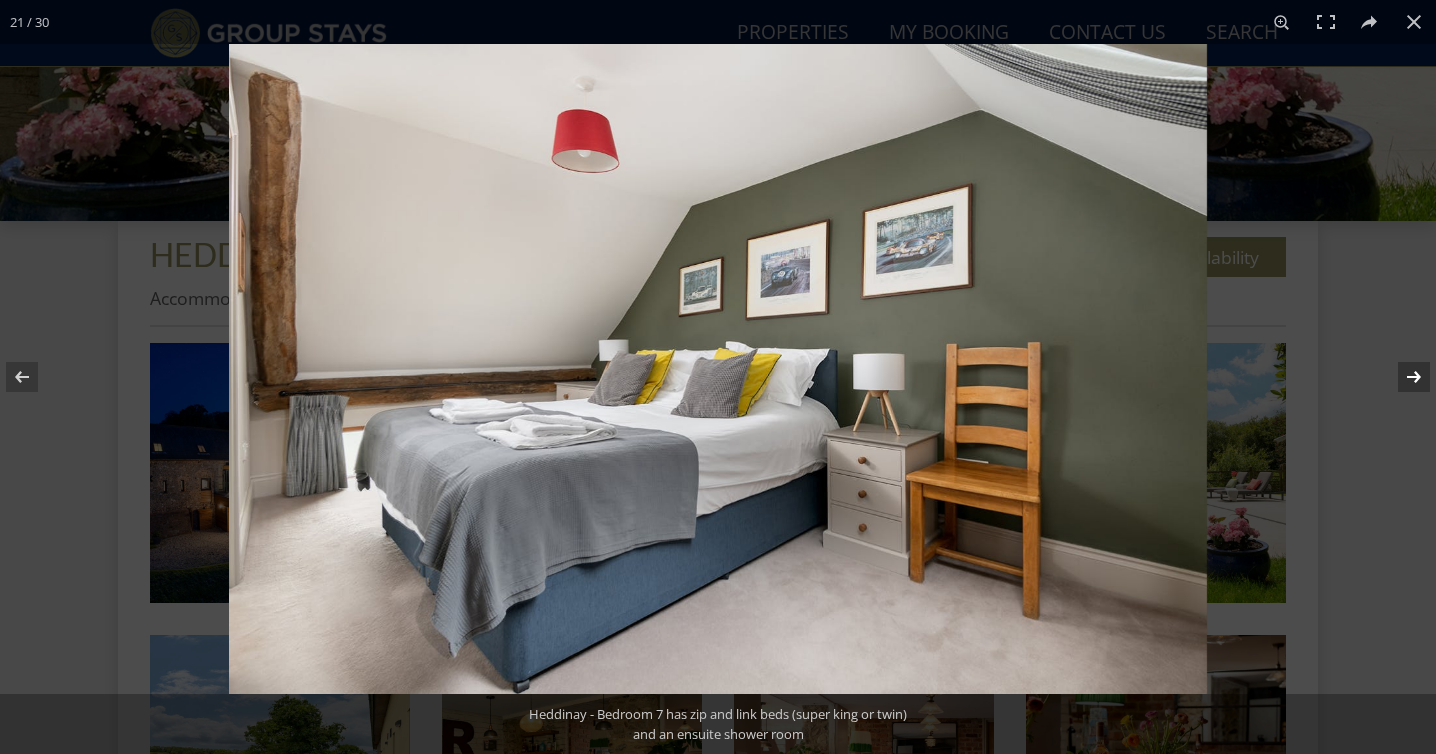 click at bounding box center (1401, 377) 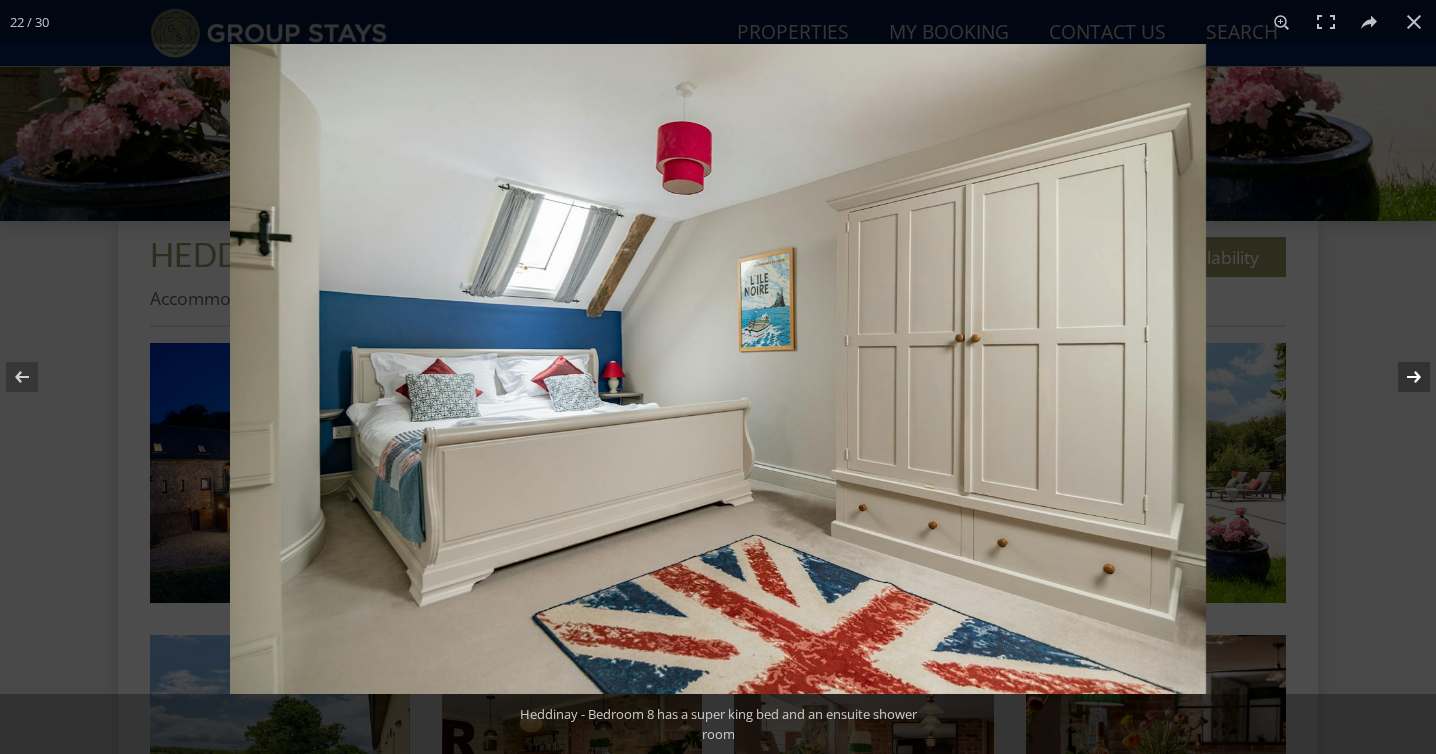 click at bounding box center (1401, 377) 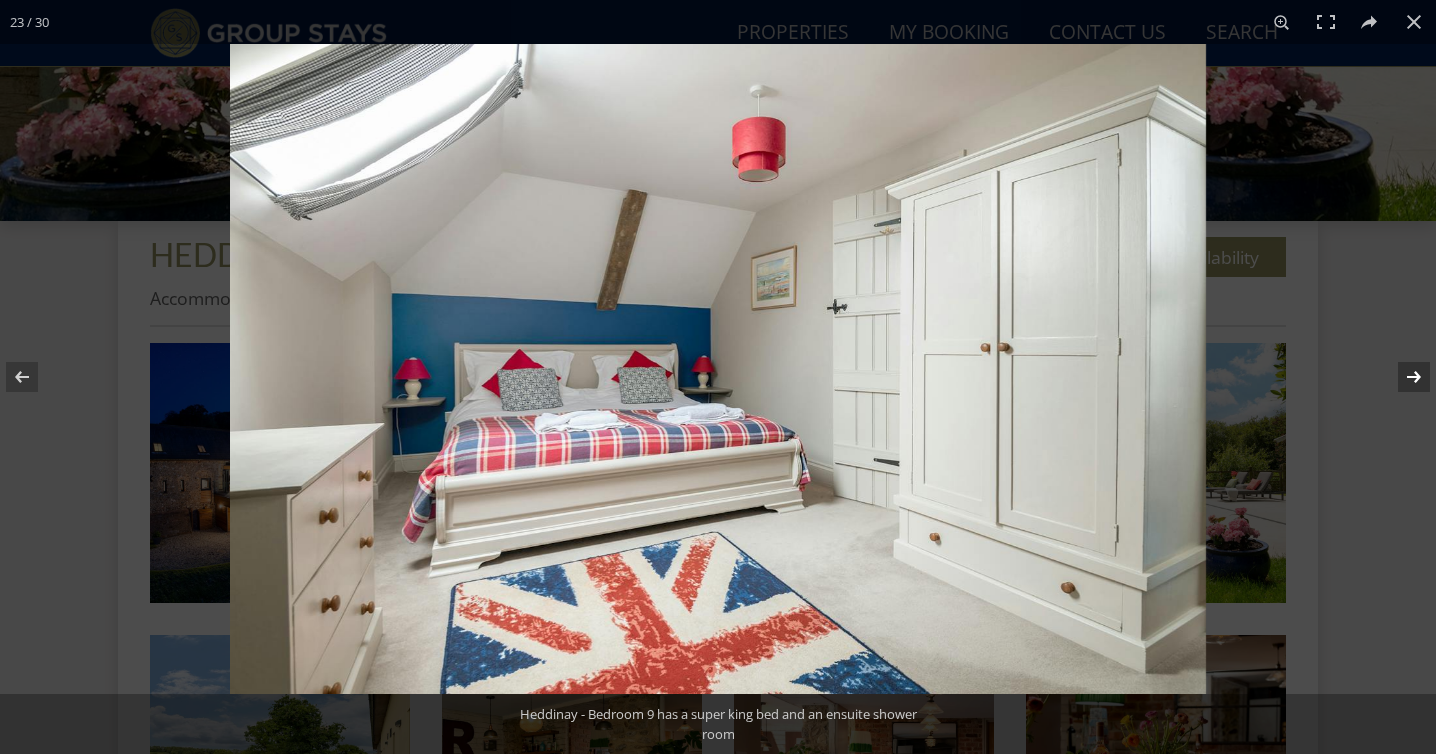 click at bounding box center [1401, 377] 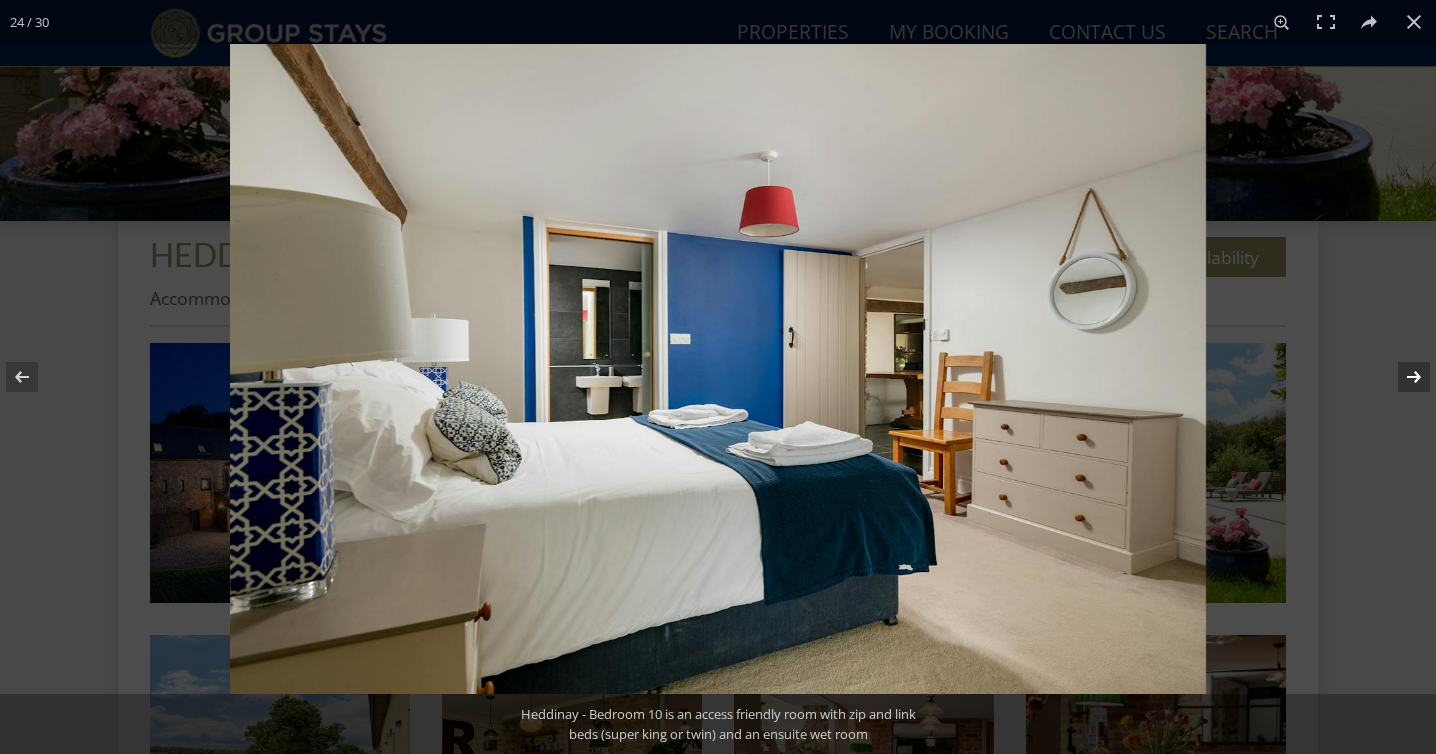 click at bounding box center [1401, 377] 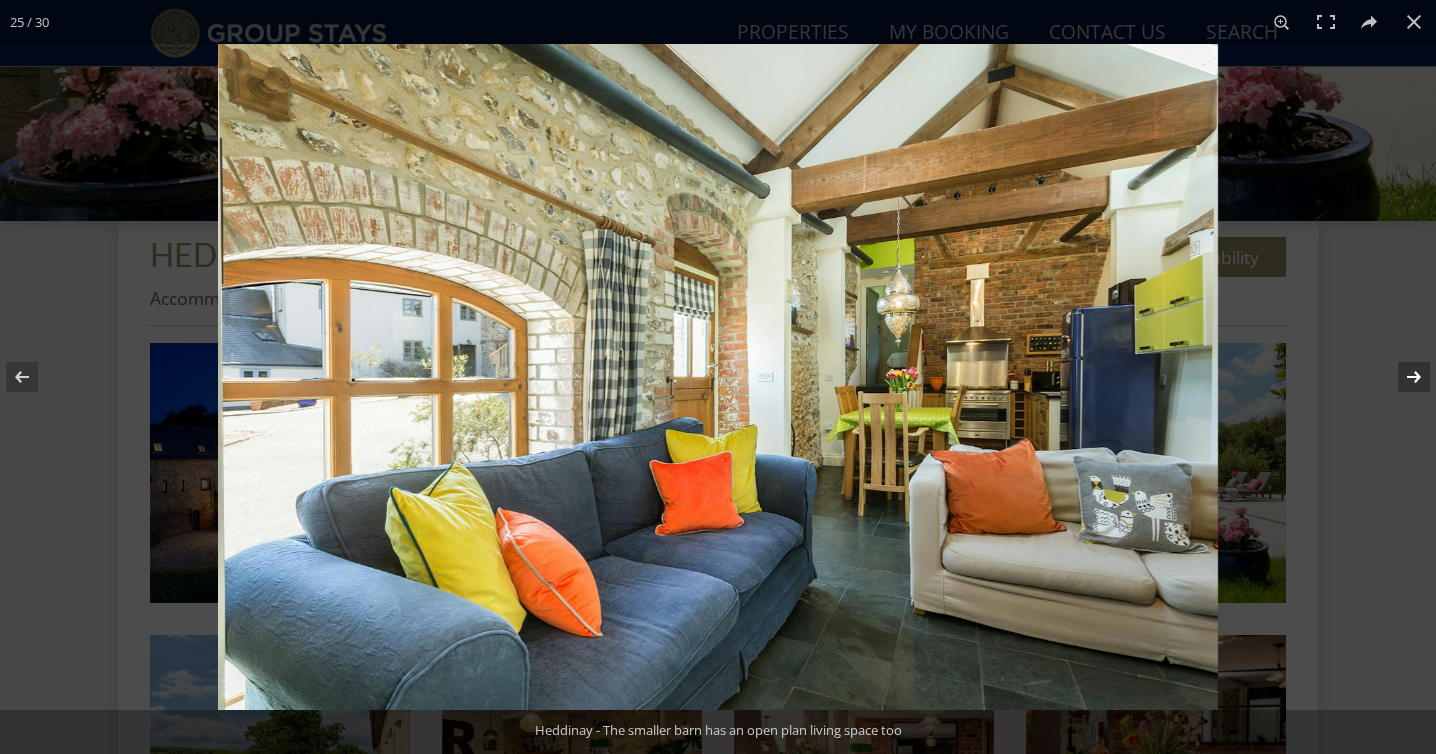 click at bounding box center [1401, 377] 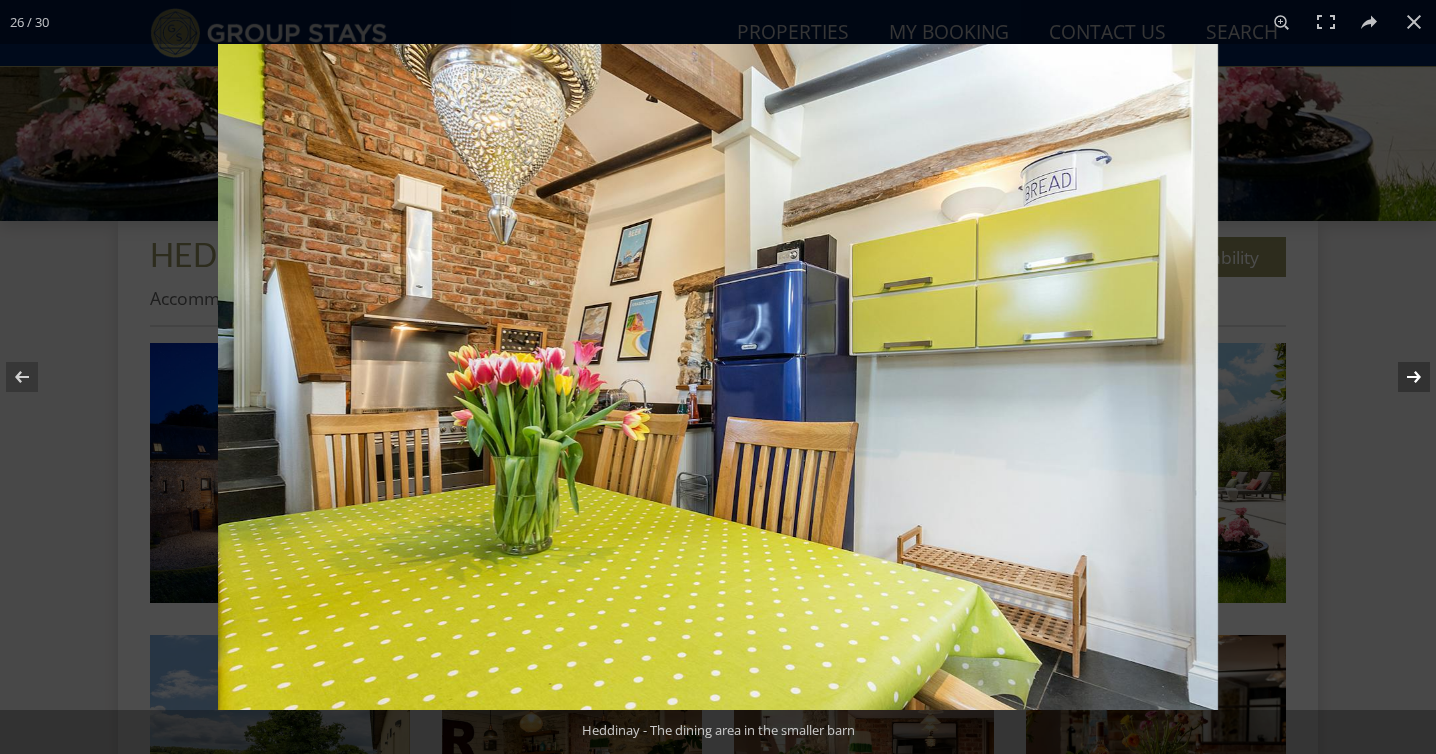 click at bounding box center [1401, 377] 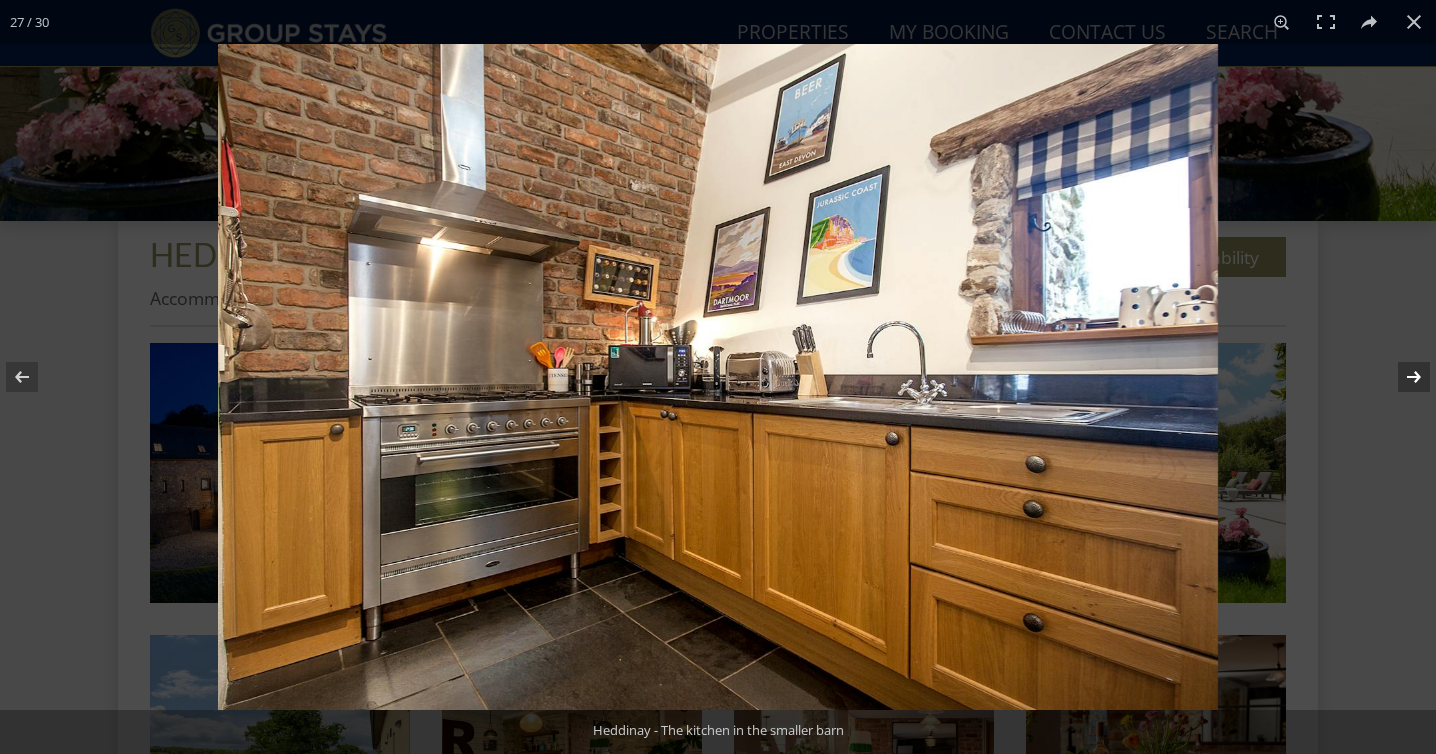 click at bounding box center [1401, 377] 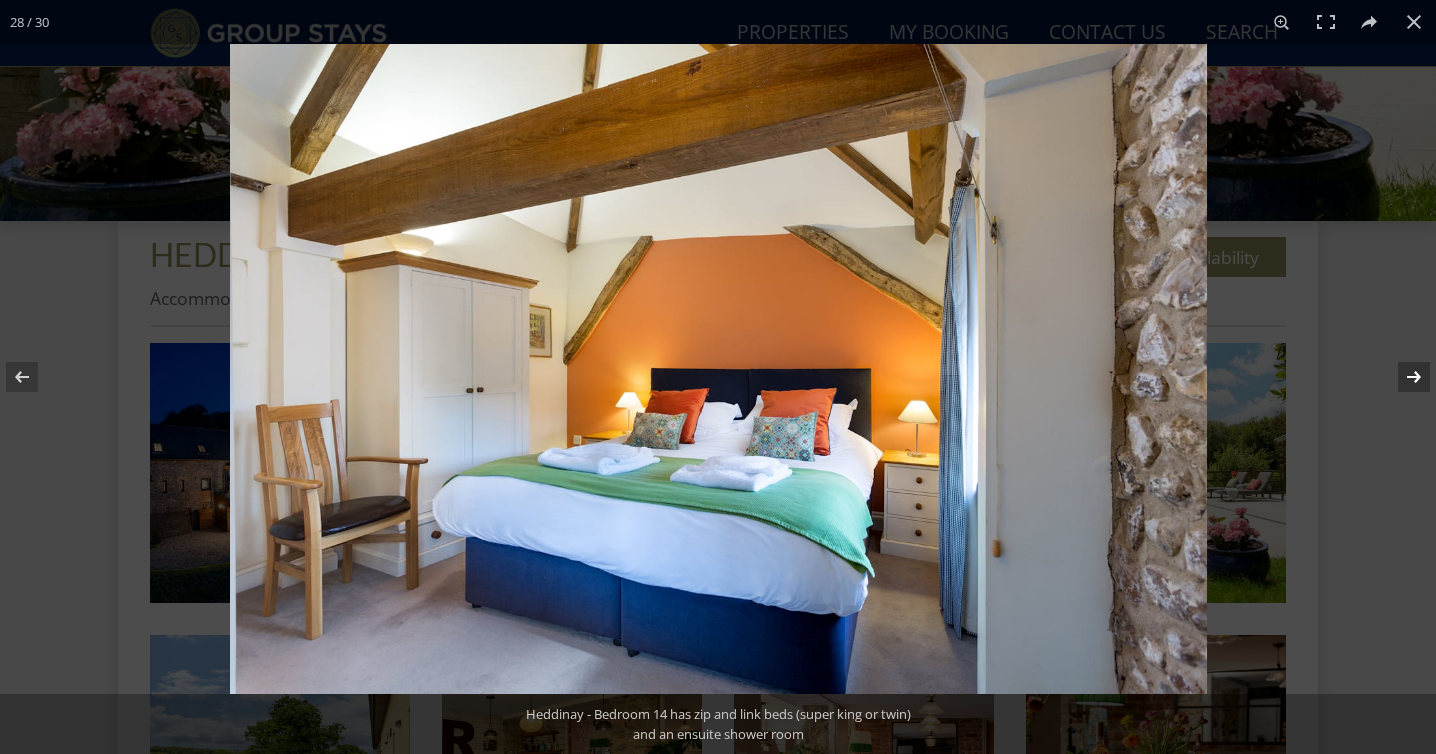click at bounding box center (1401, 377) 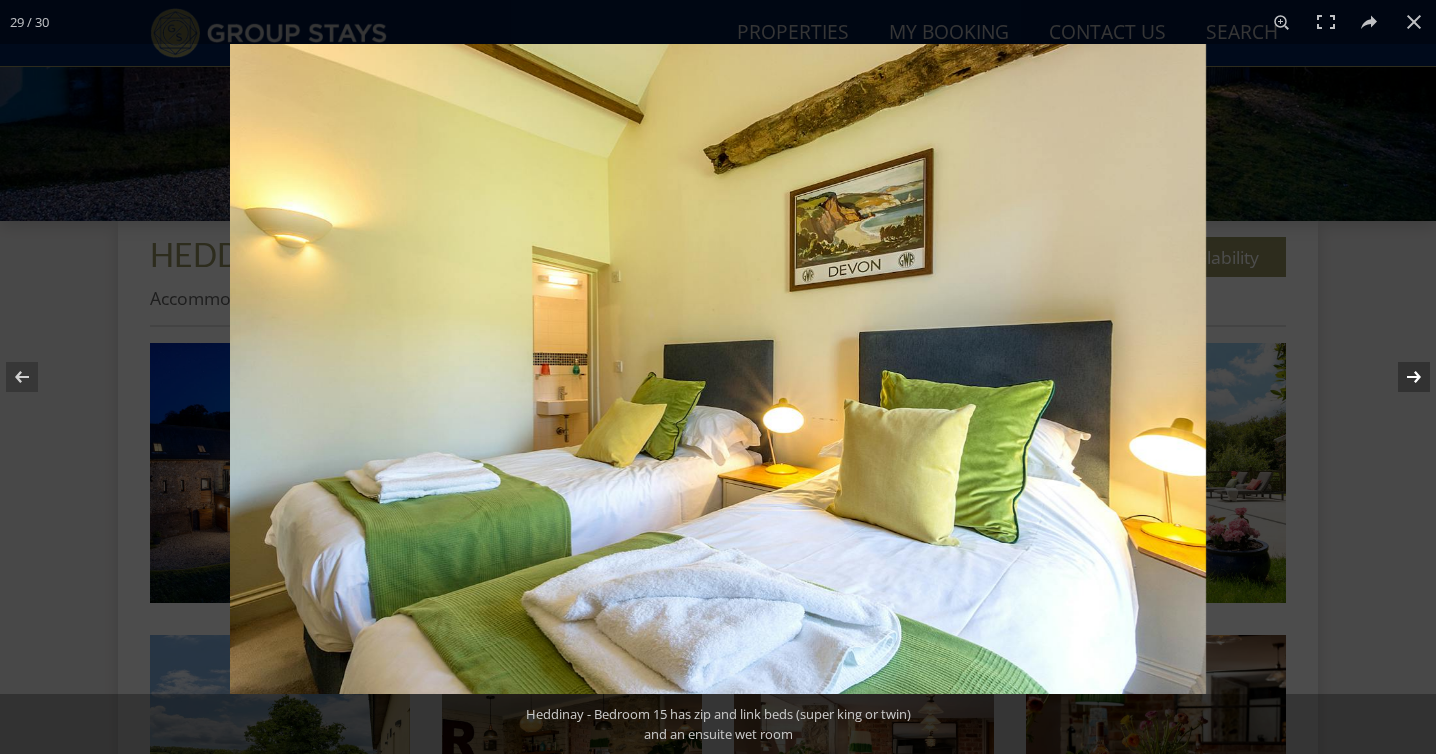 click at bounding box center [1401, 377] 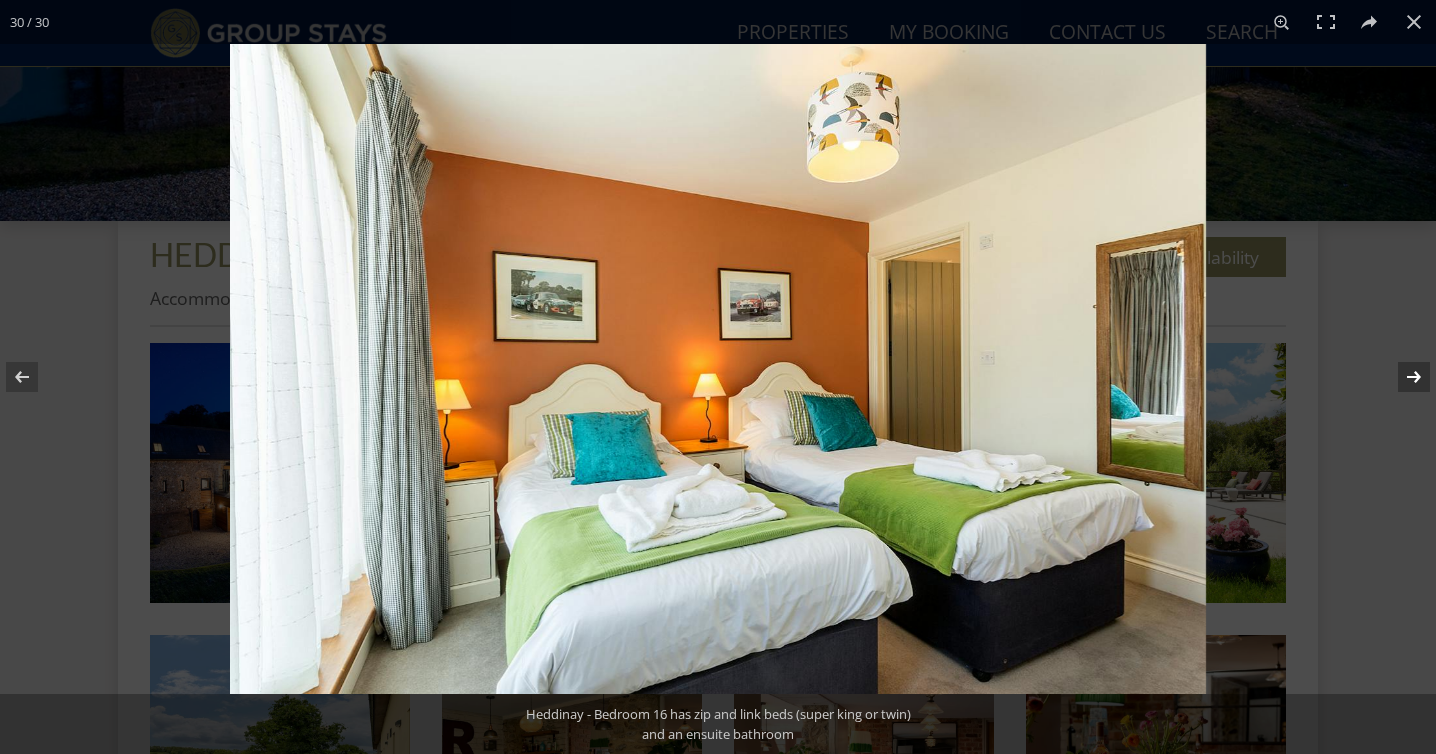 click at bounding box center (1401, 377) 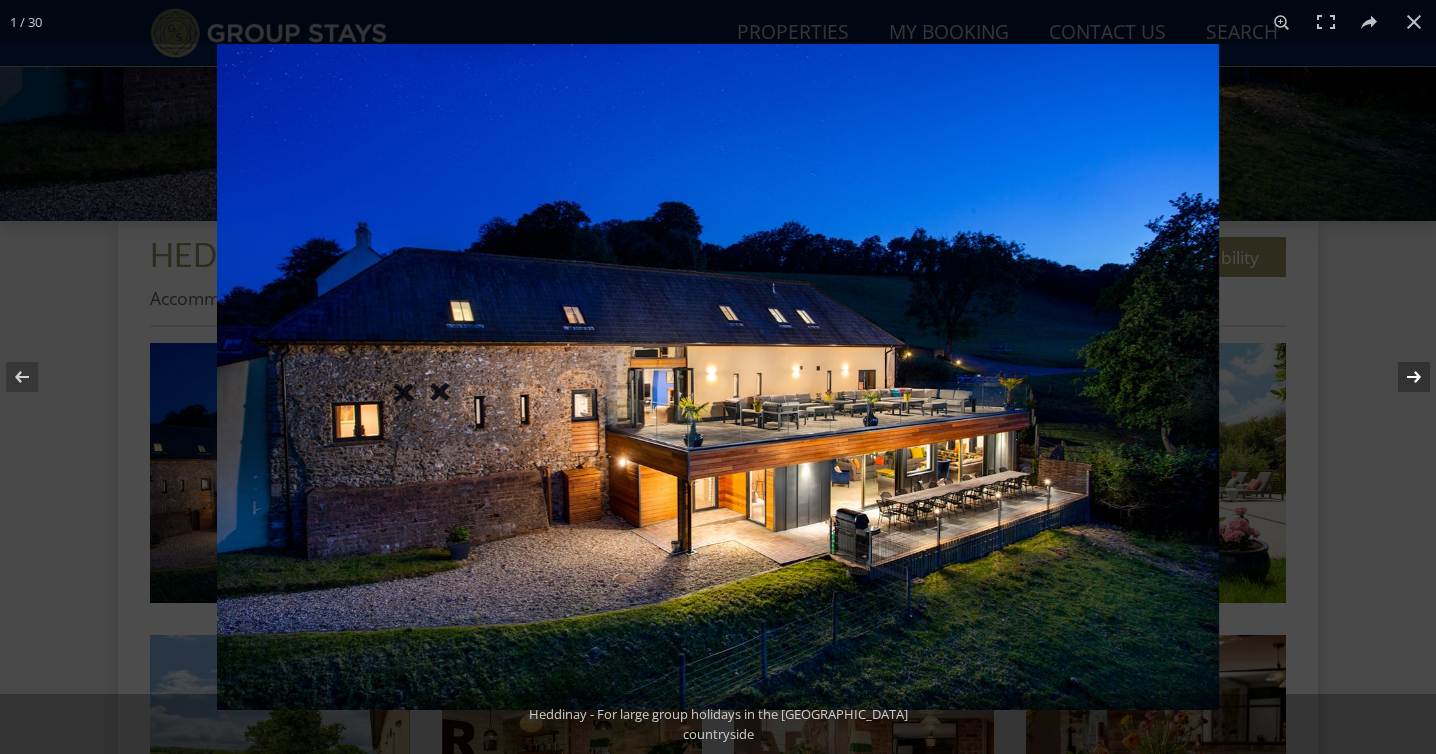click at bounding box center [1401, 377] 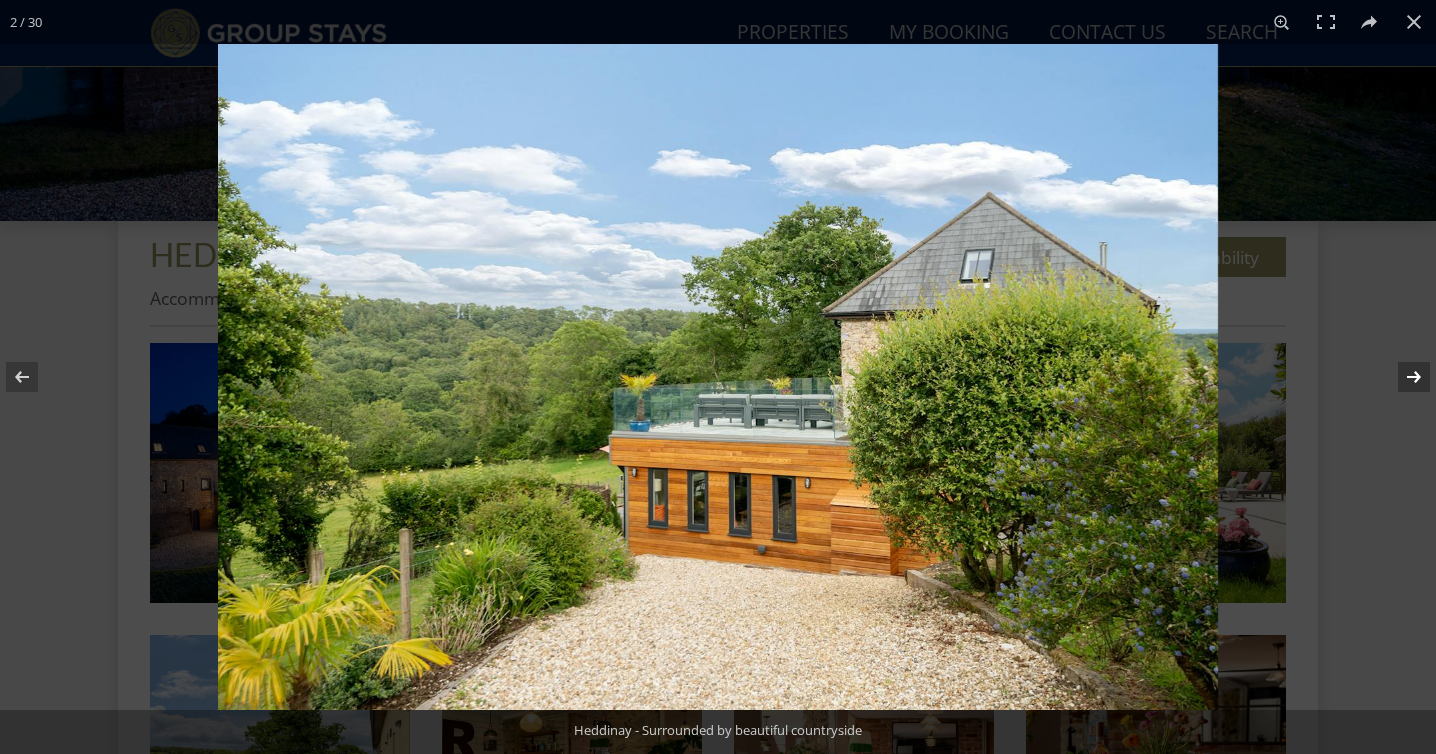 click at bounding box center (1401, 377) 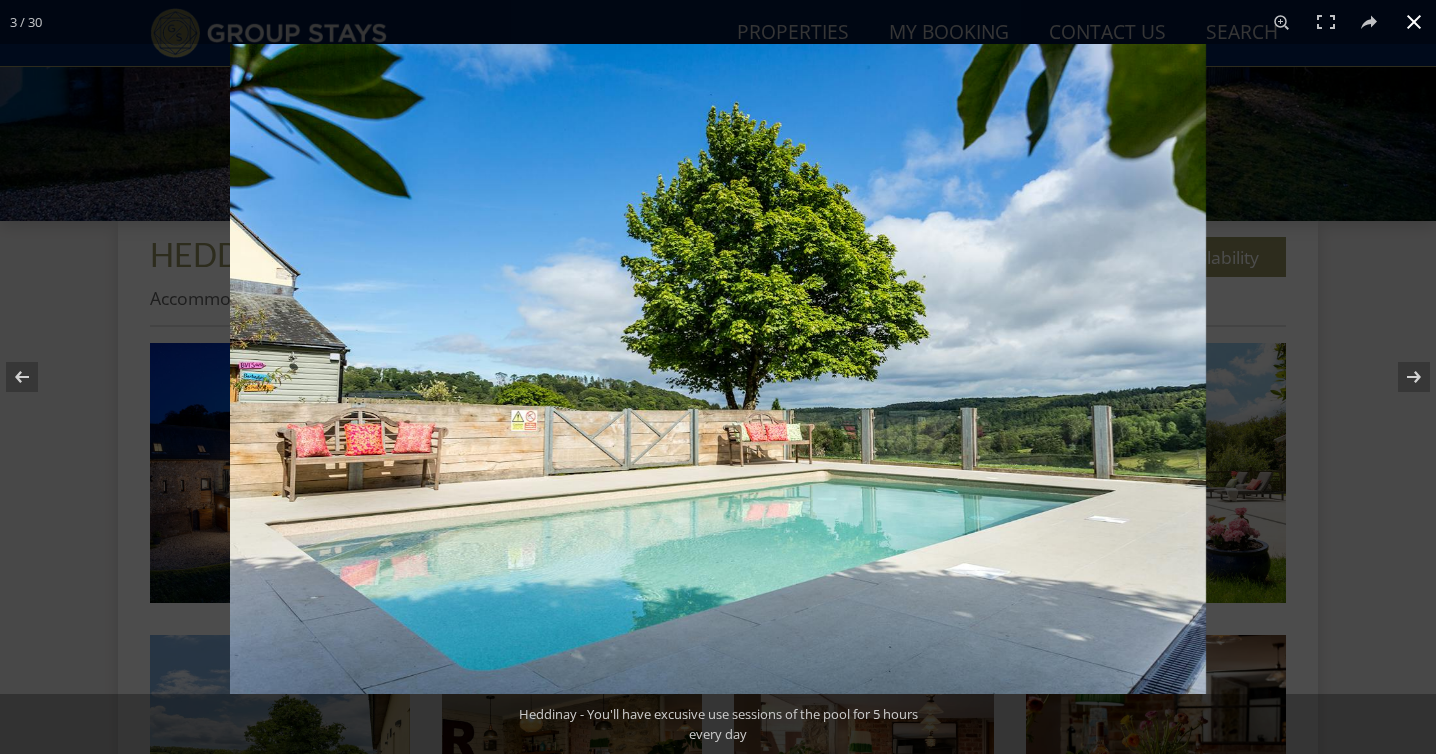 click at bounding box center (1414, 22) 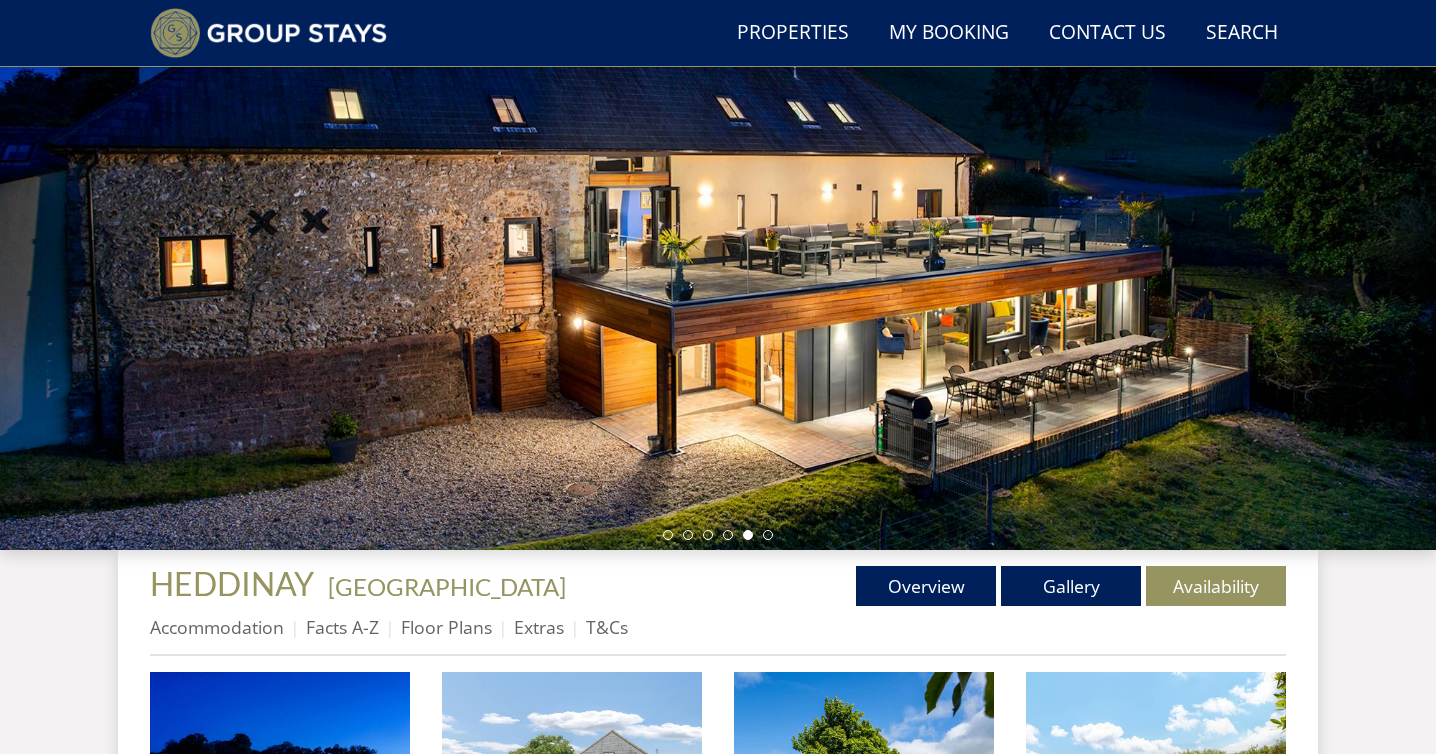 scroll, scrollTop: 274, scrollLeft: 0, axis: vertical 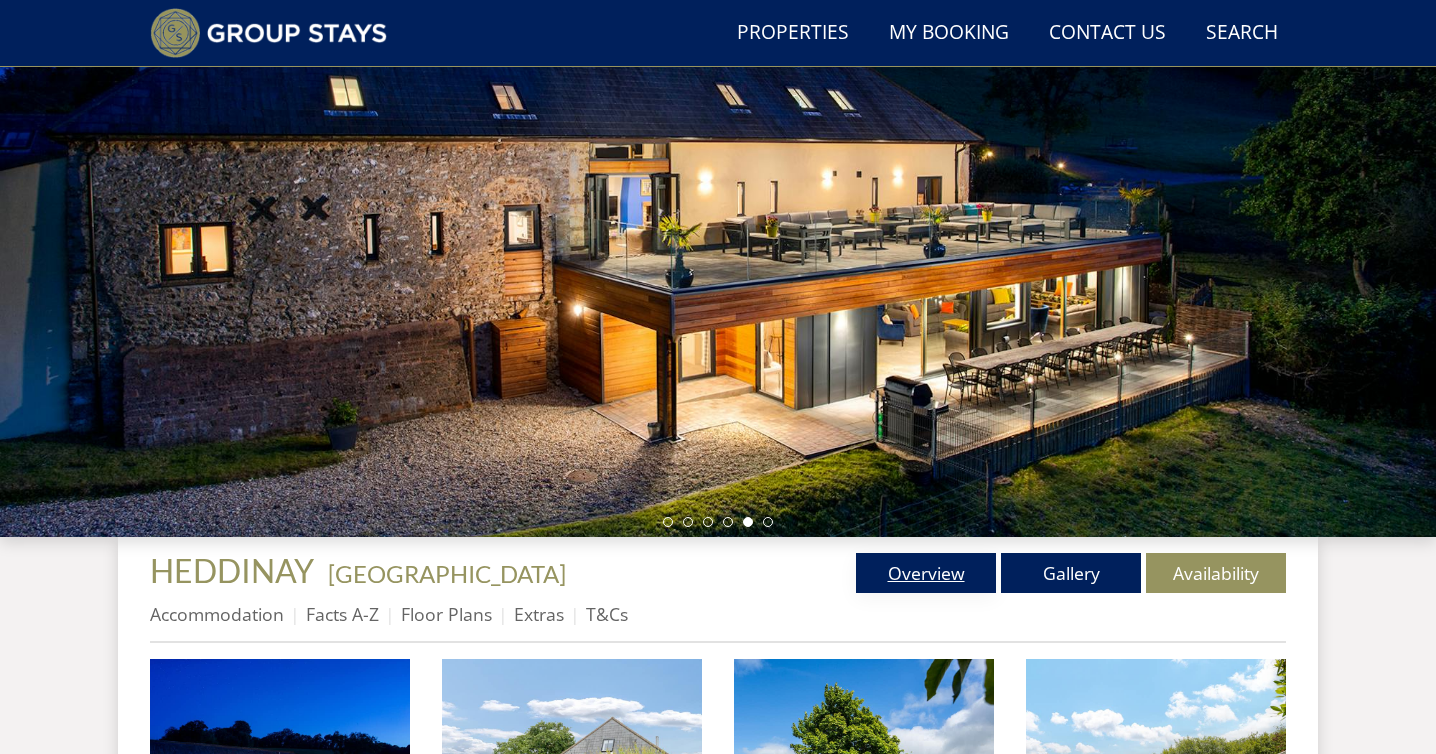 click on "Overview" at bounding box center [926, 573] 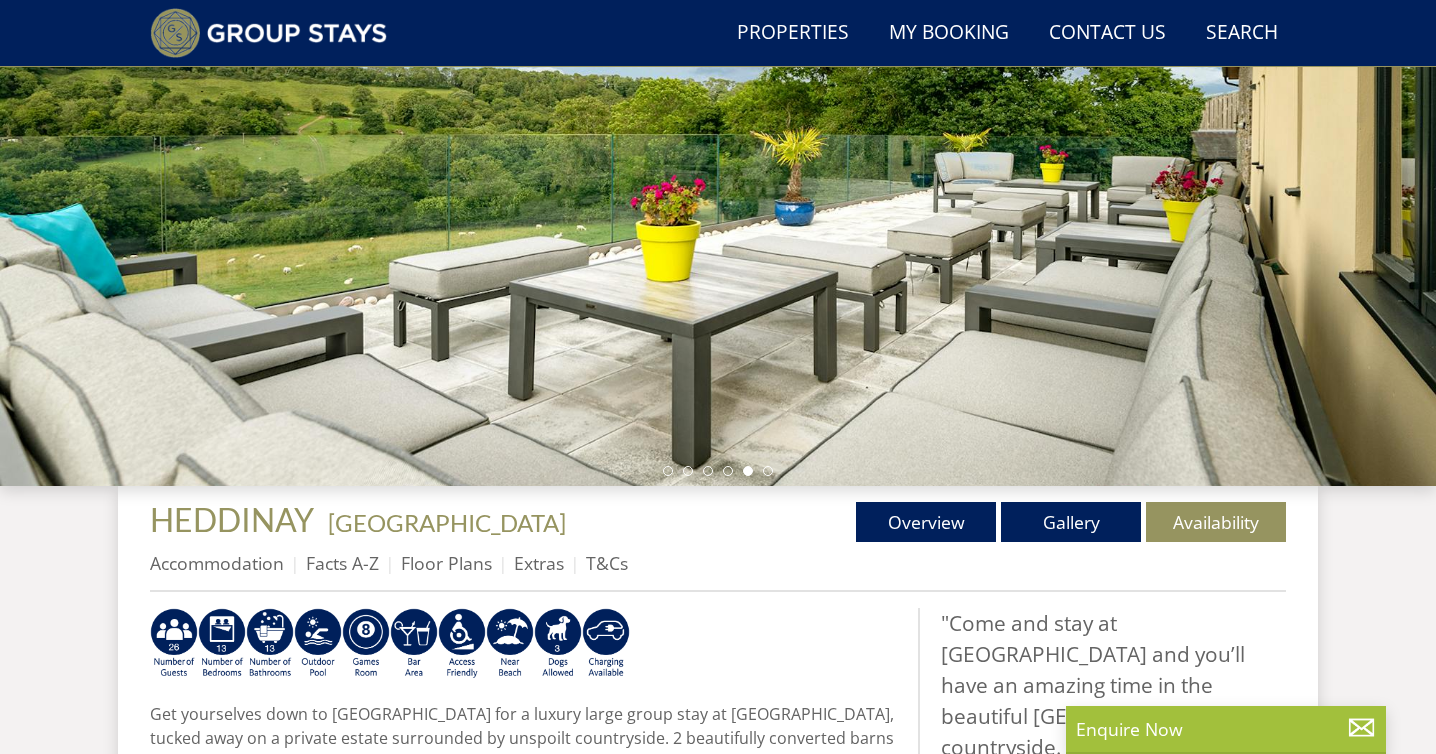 scroll, scrollTop: 366, scrollLeft: 0, axis: vertical 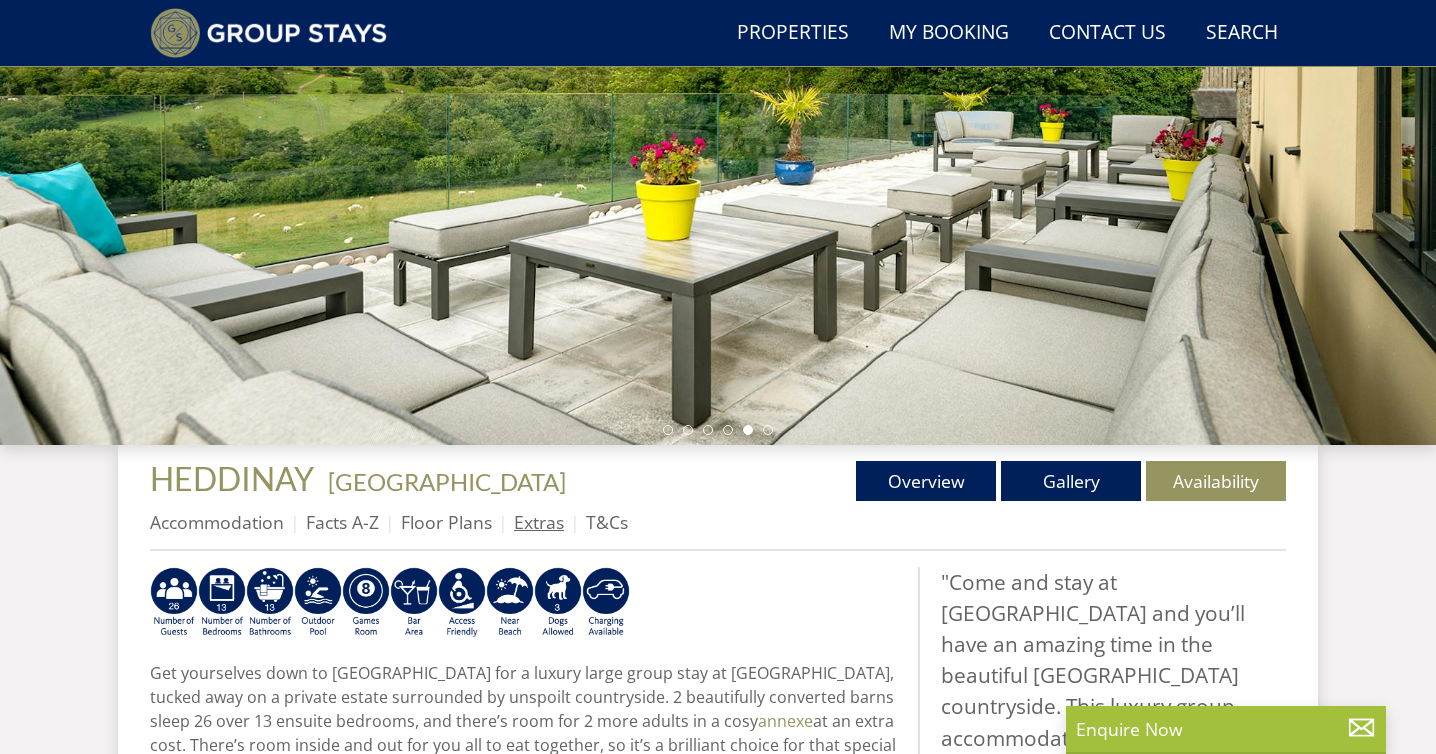 click on "Extras" at bounding box center (539, 522) 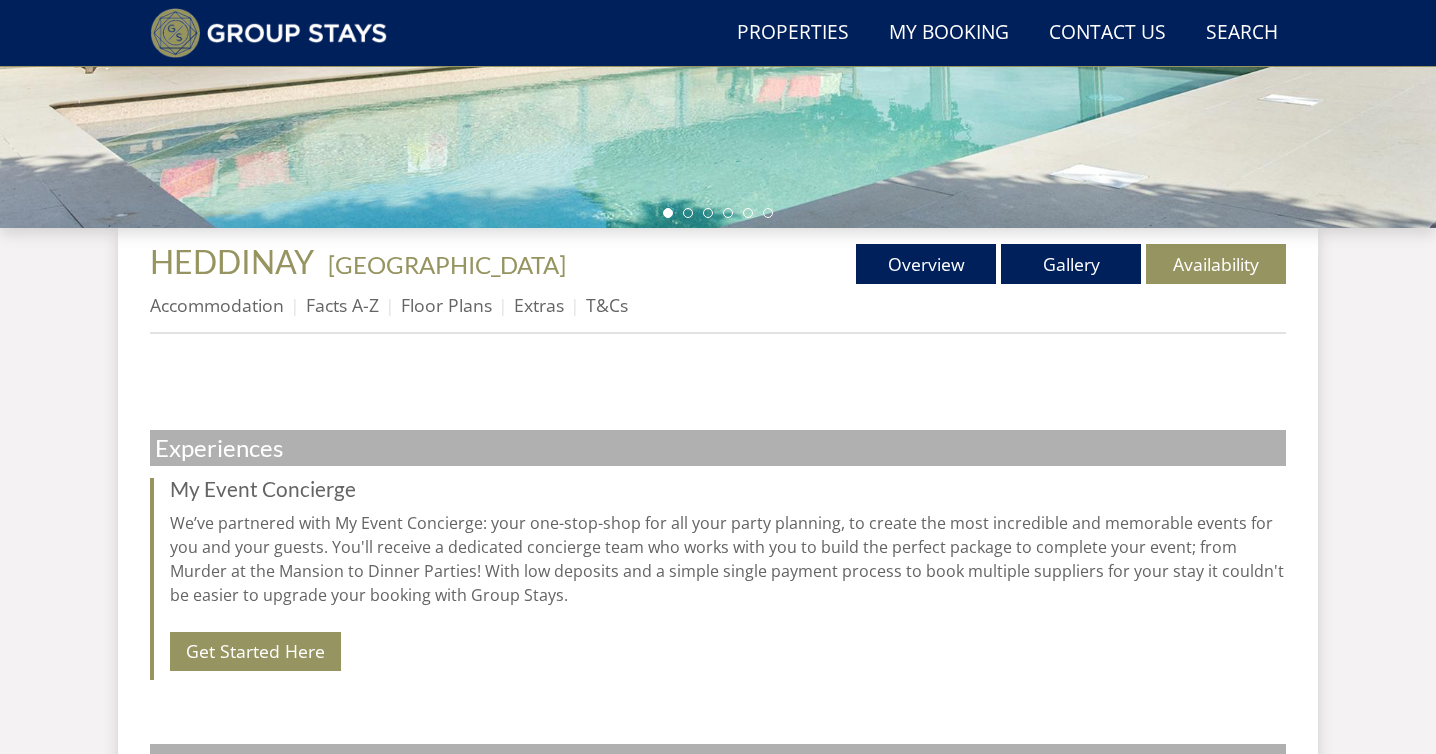 scroll, scrollTop: 569, scrollLeft: 0, axis: vertical 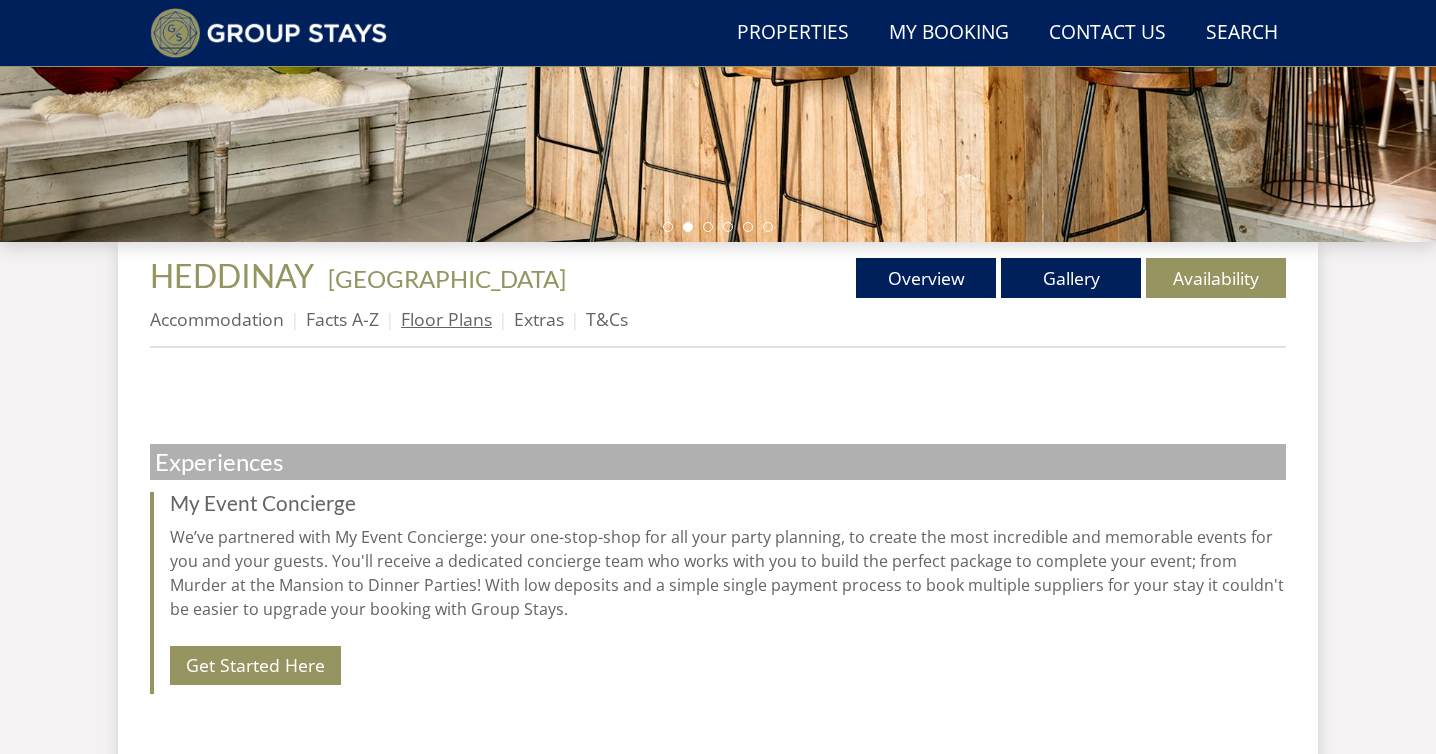 click on "Floor Plans" at bounding box center [446, 319] 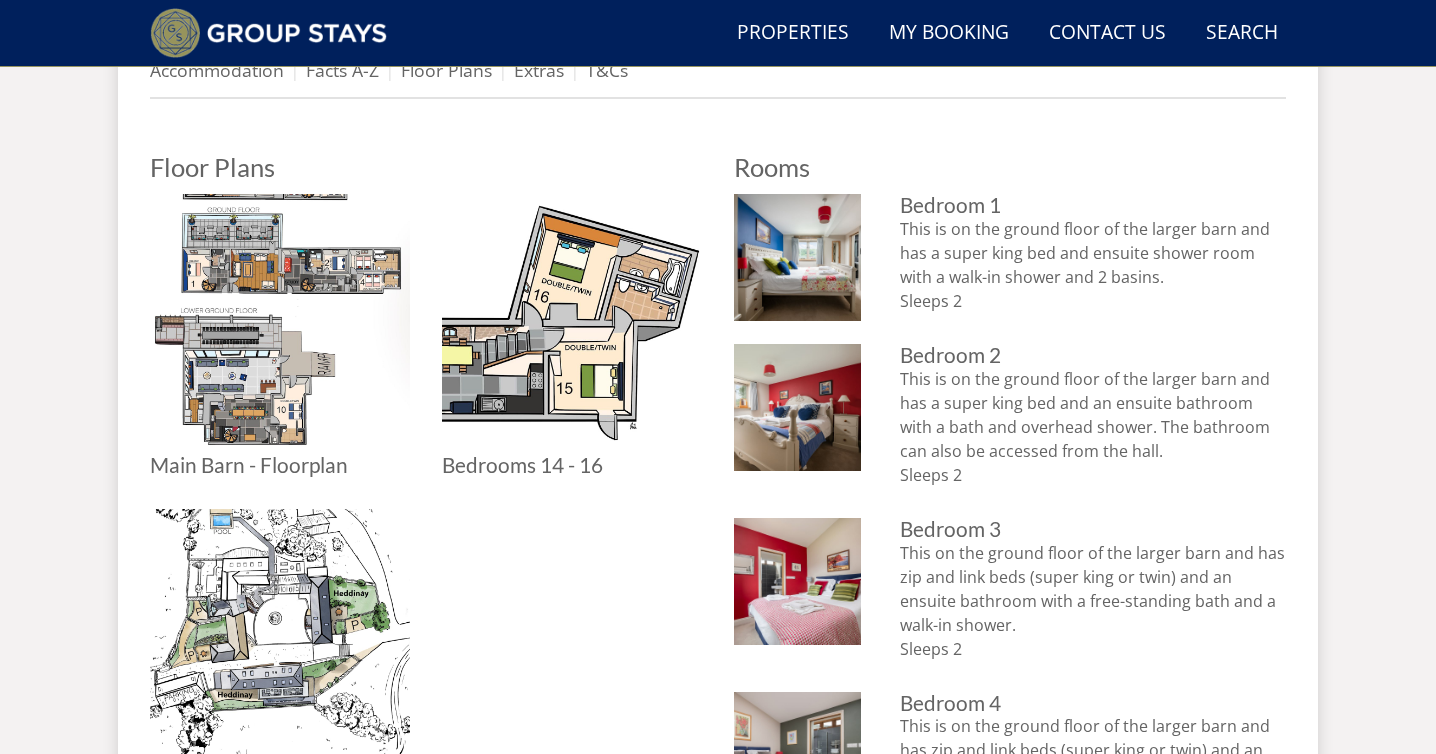 scroll, scrollTop: 824, scrollLeft: 0, axis: vertical 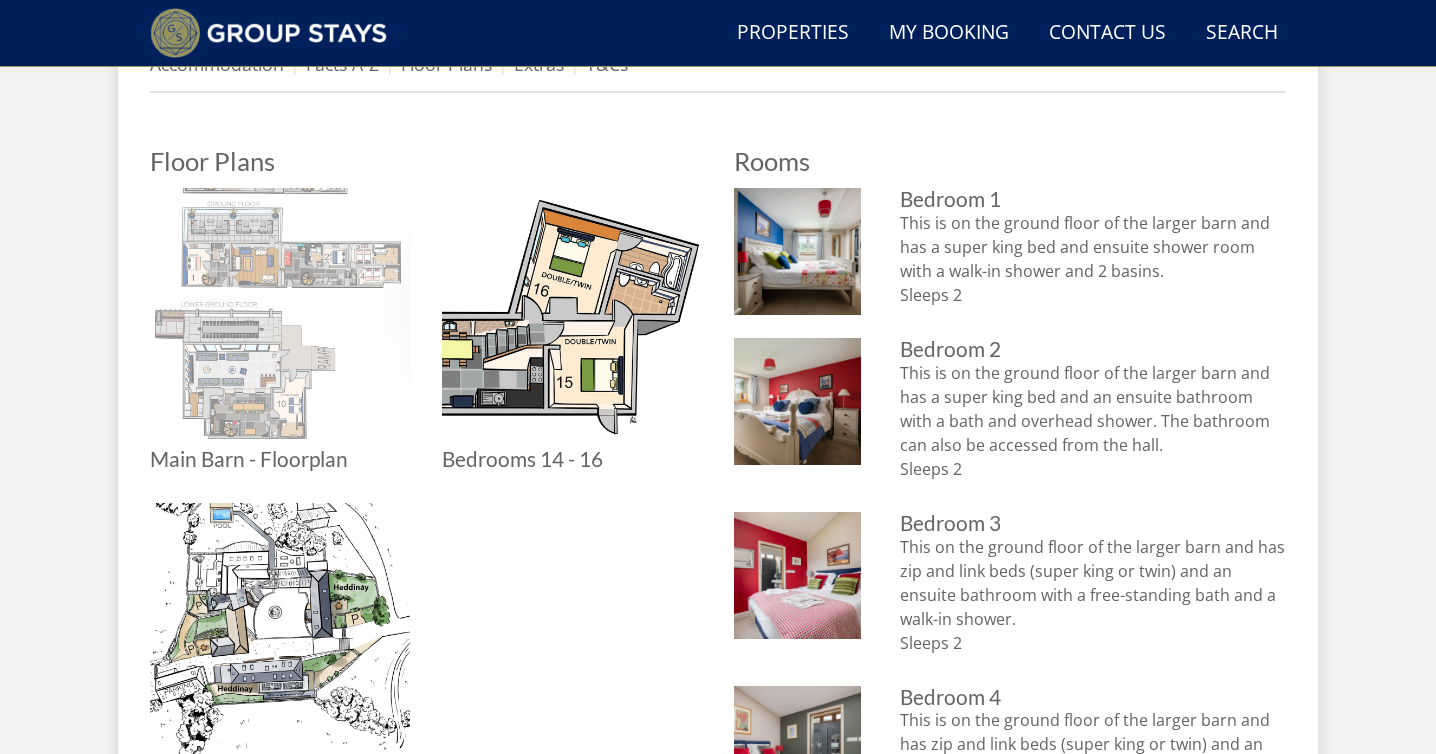 click at bounding box center [280, 318] 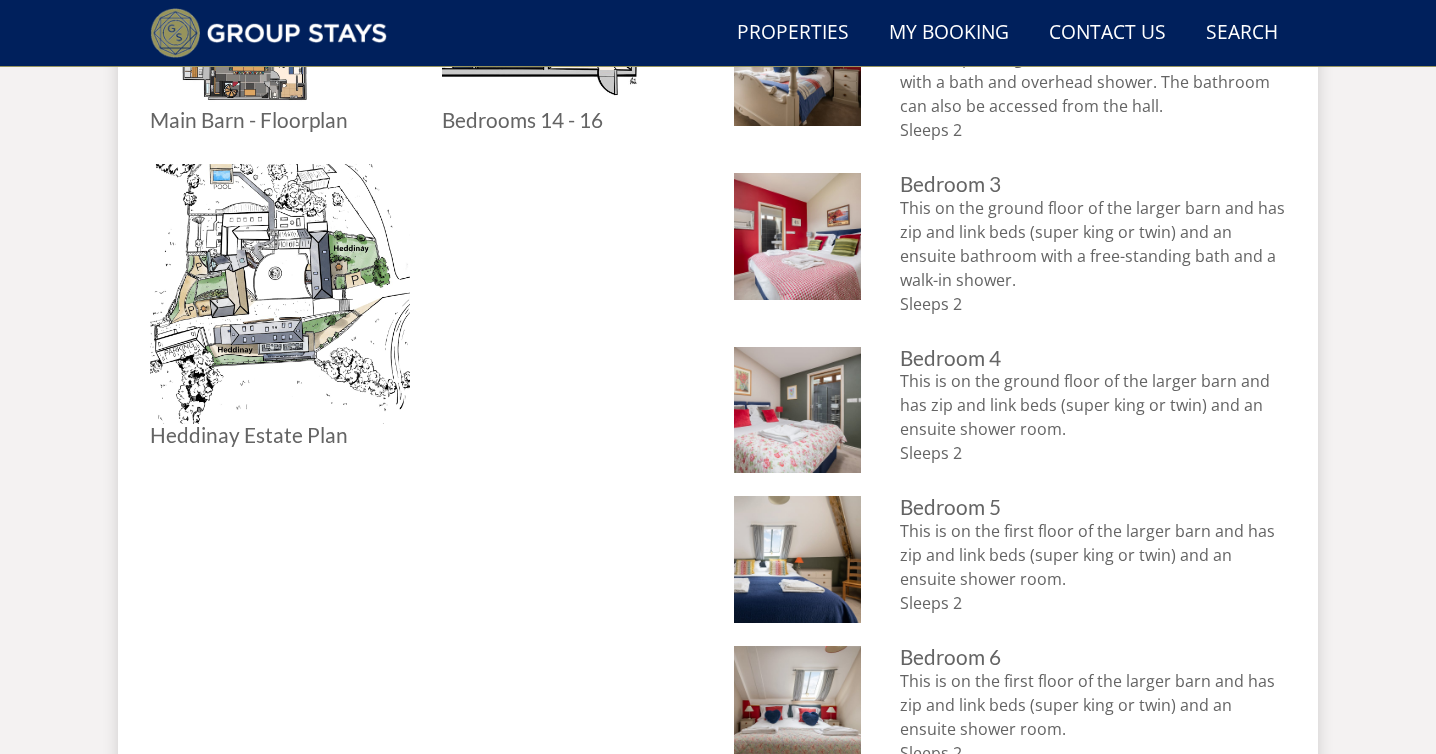 scroll, scrollTop: 1169, scrollLeft: 0, axis: vertical 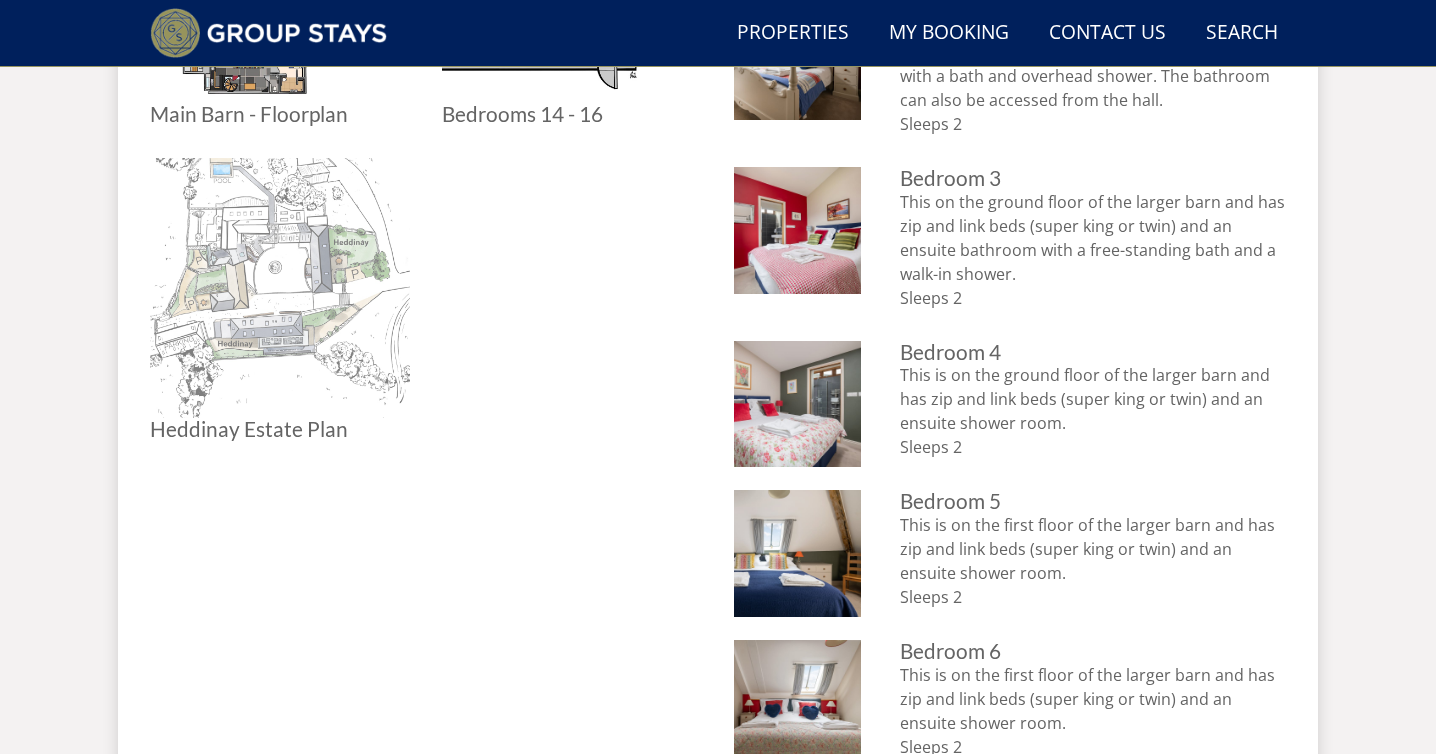 click at bounding box center (280, 288) 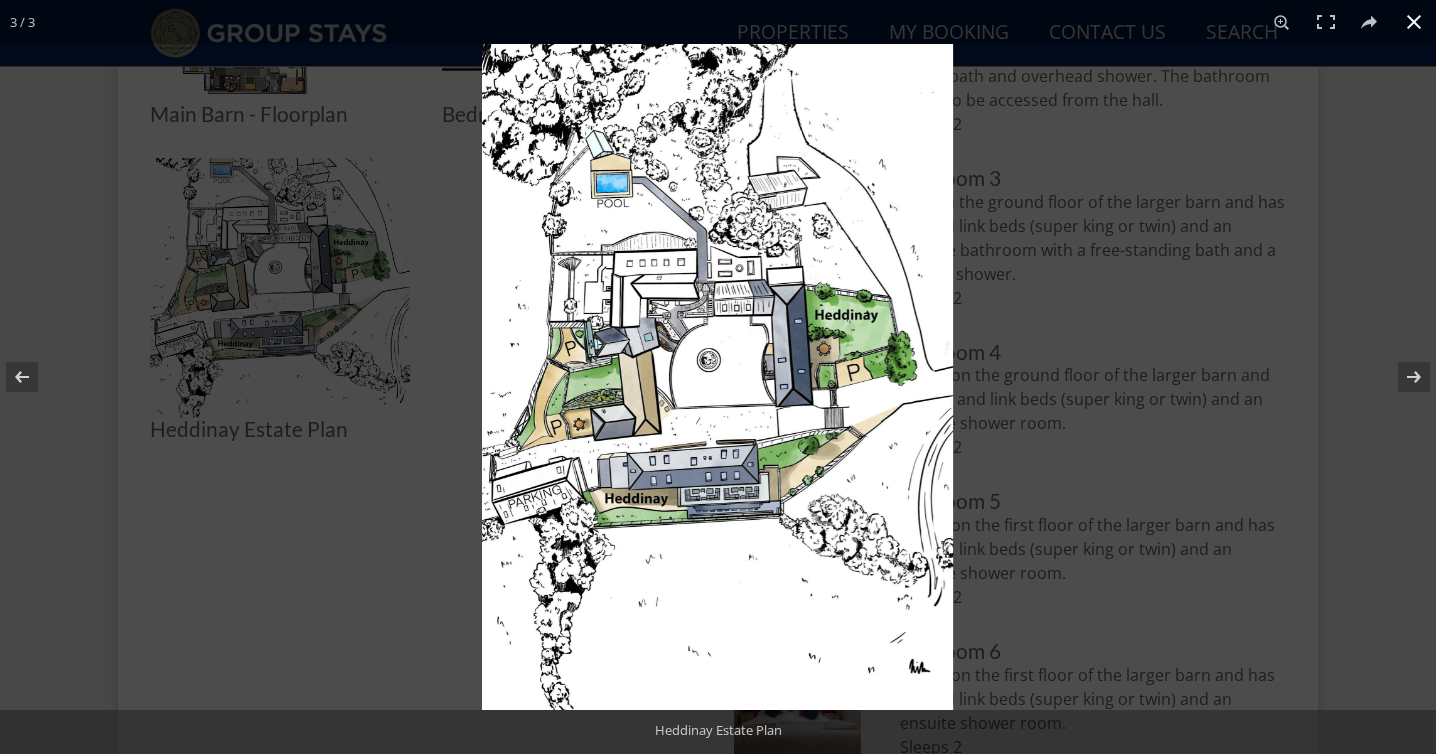 click at bounding box center (1200, 421) 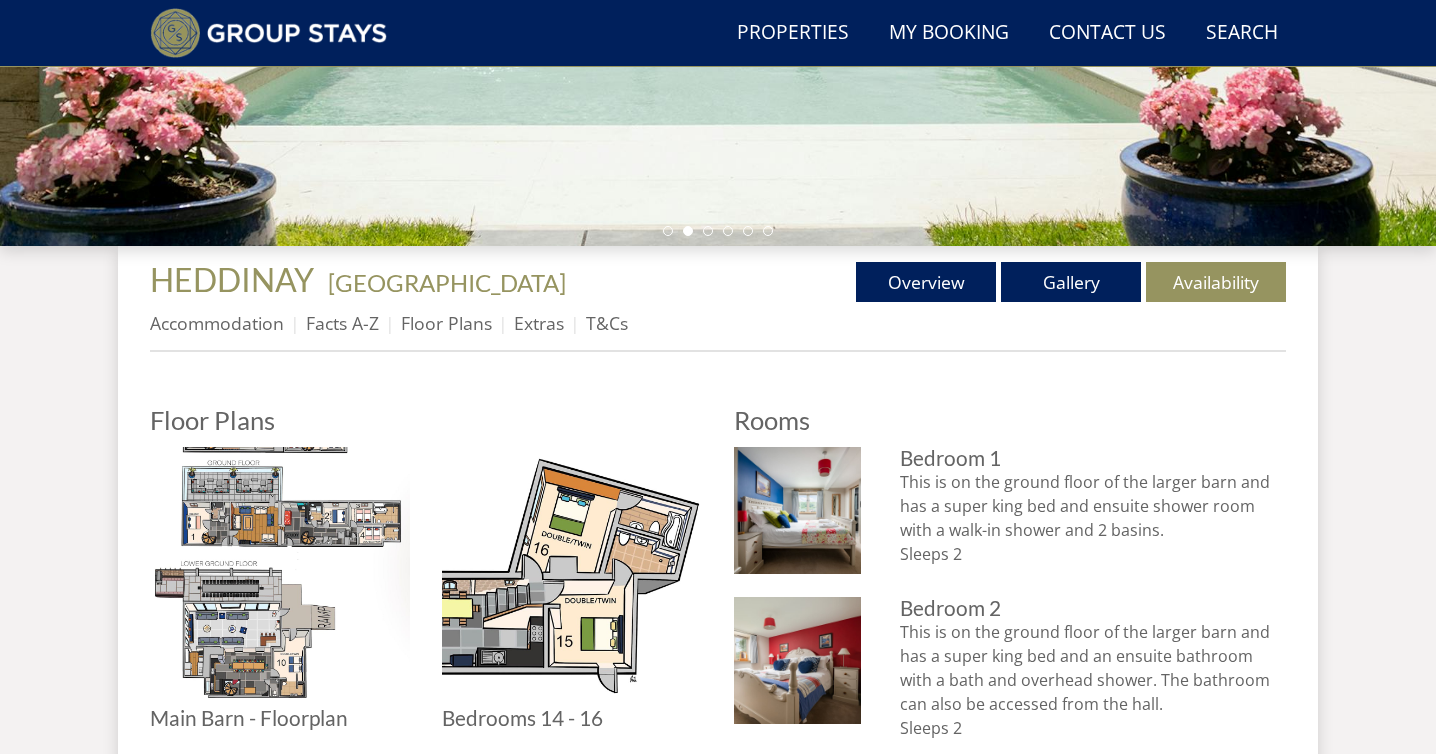 scroll, scrollTop: 537, scrollLeft: 0, axis: vertical 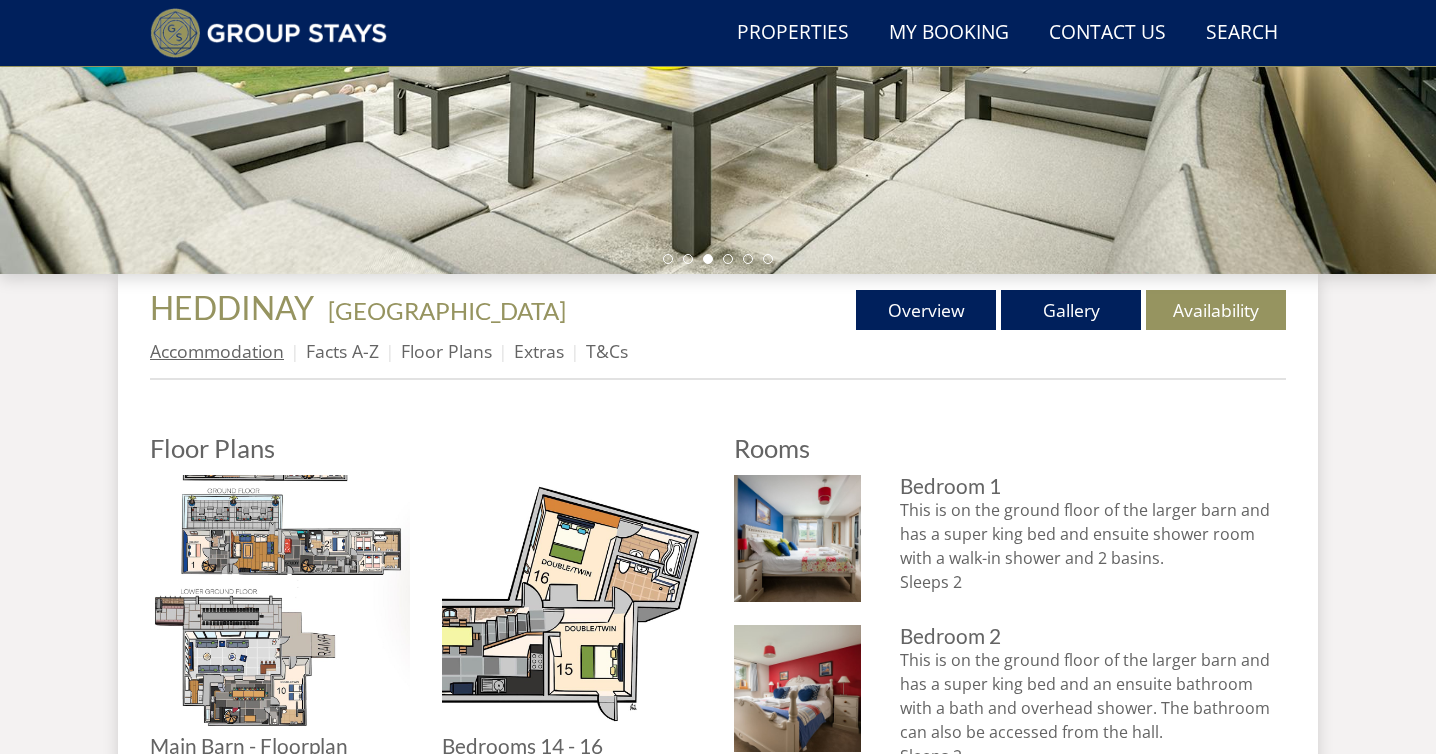 click on "Accommodation" at bounding box center (217, 351) 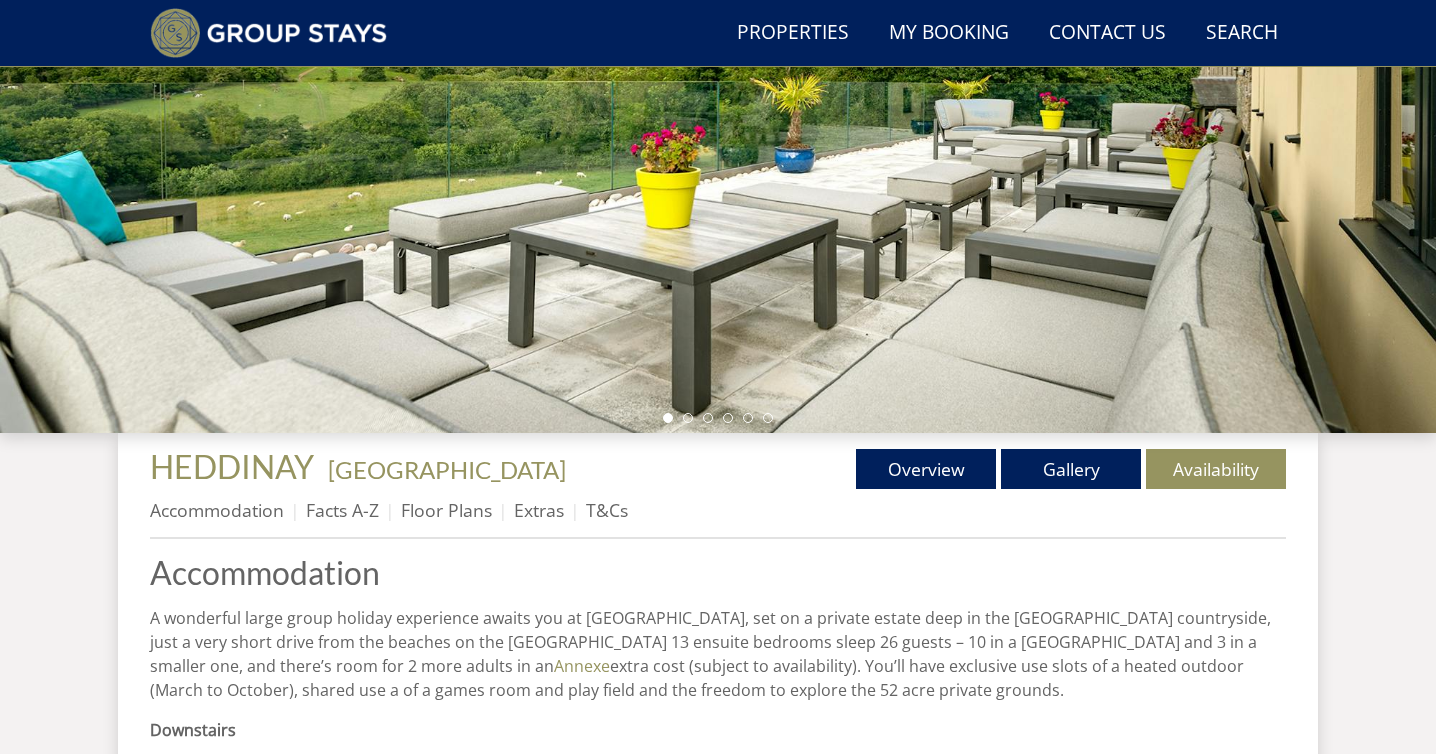 scroll, scrollTop: 368, scrollLeft: 0, axis: vertical 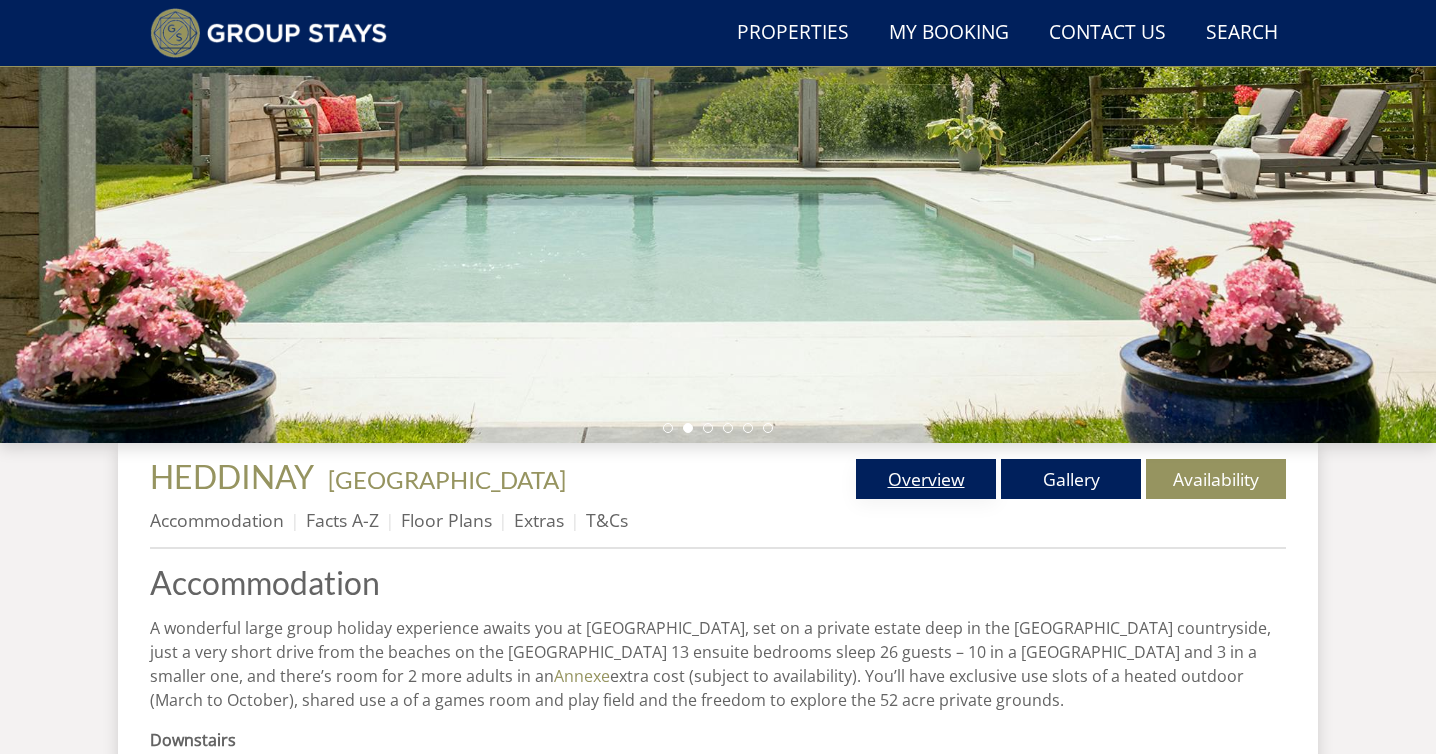 click on "Overview" at bounding box center [926, 479] 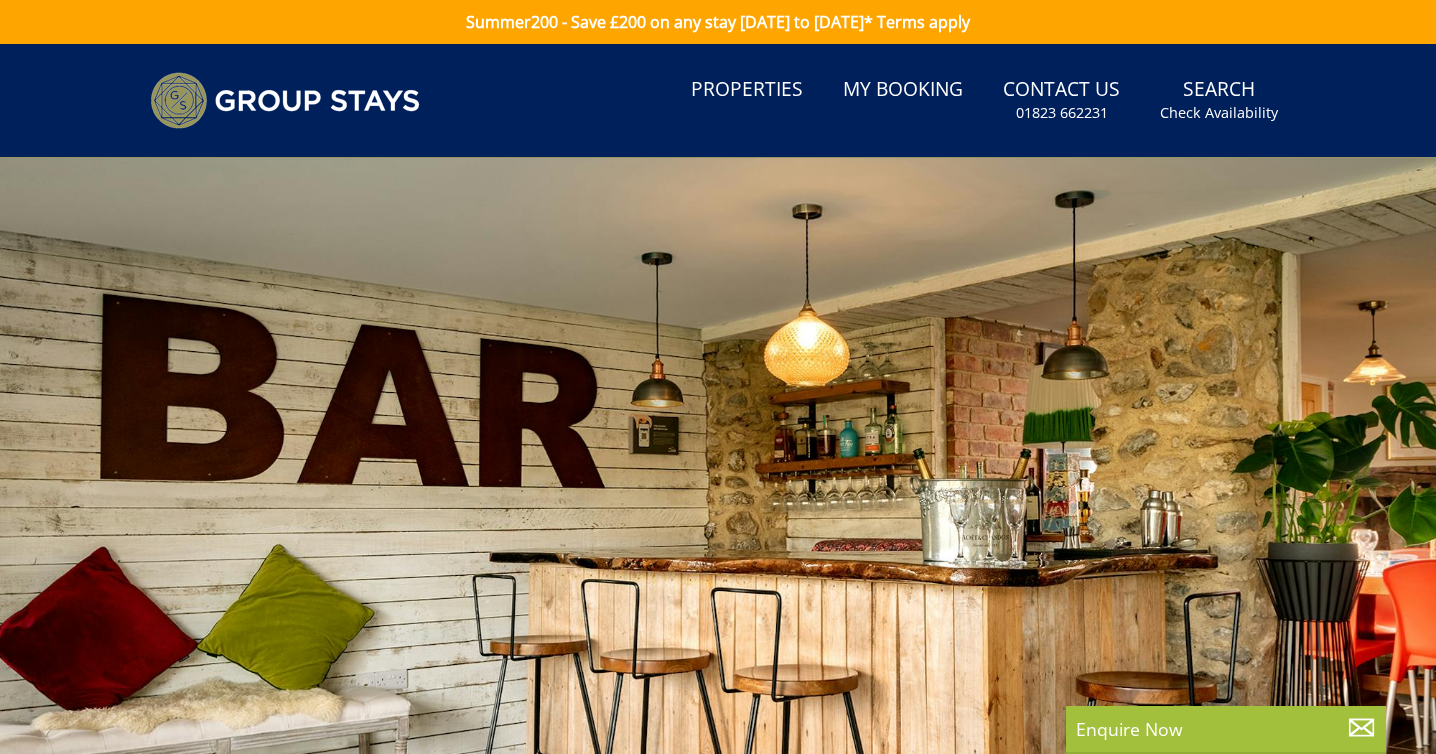 scroll, scrollTop: 0, scrollLeft: 0, axis: both 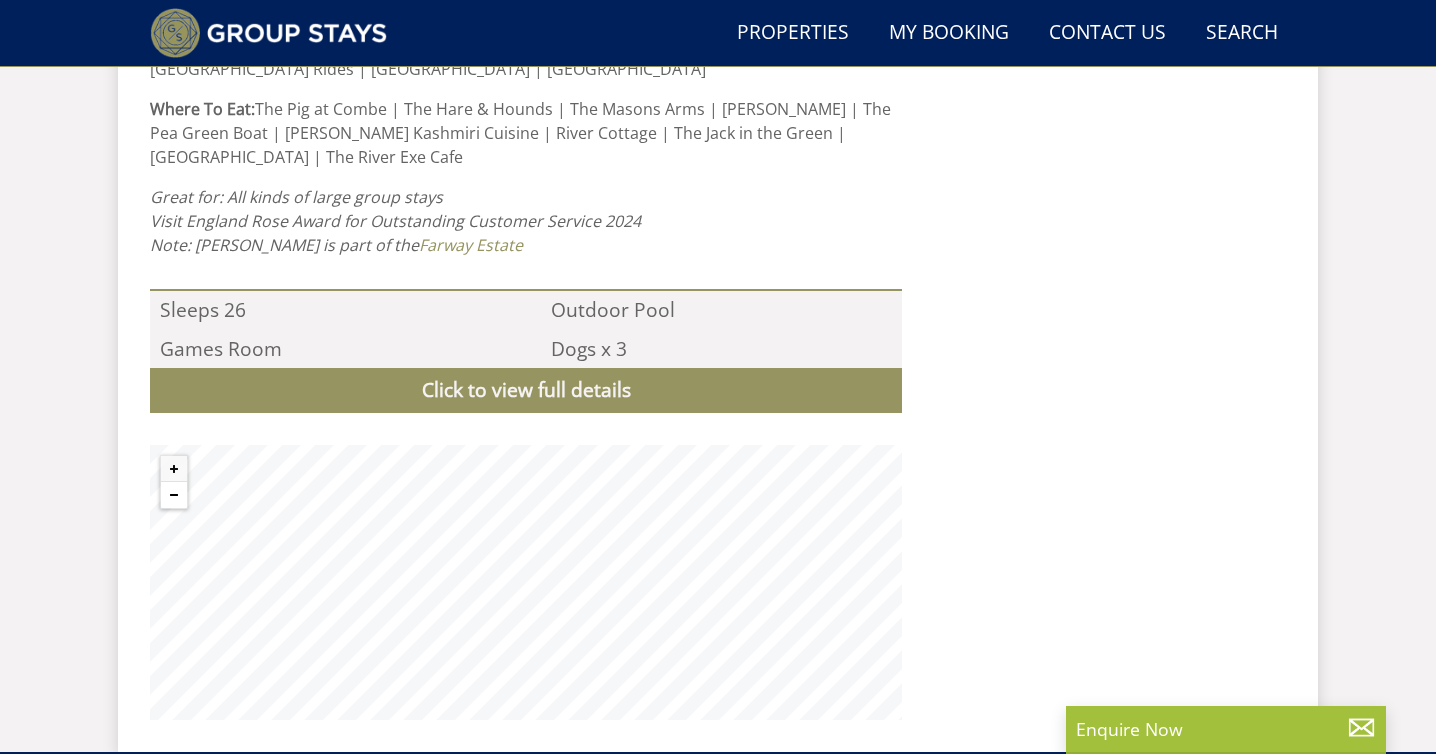 click at bounding box center (174, 495) 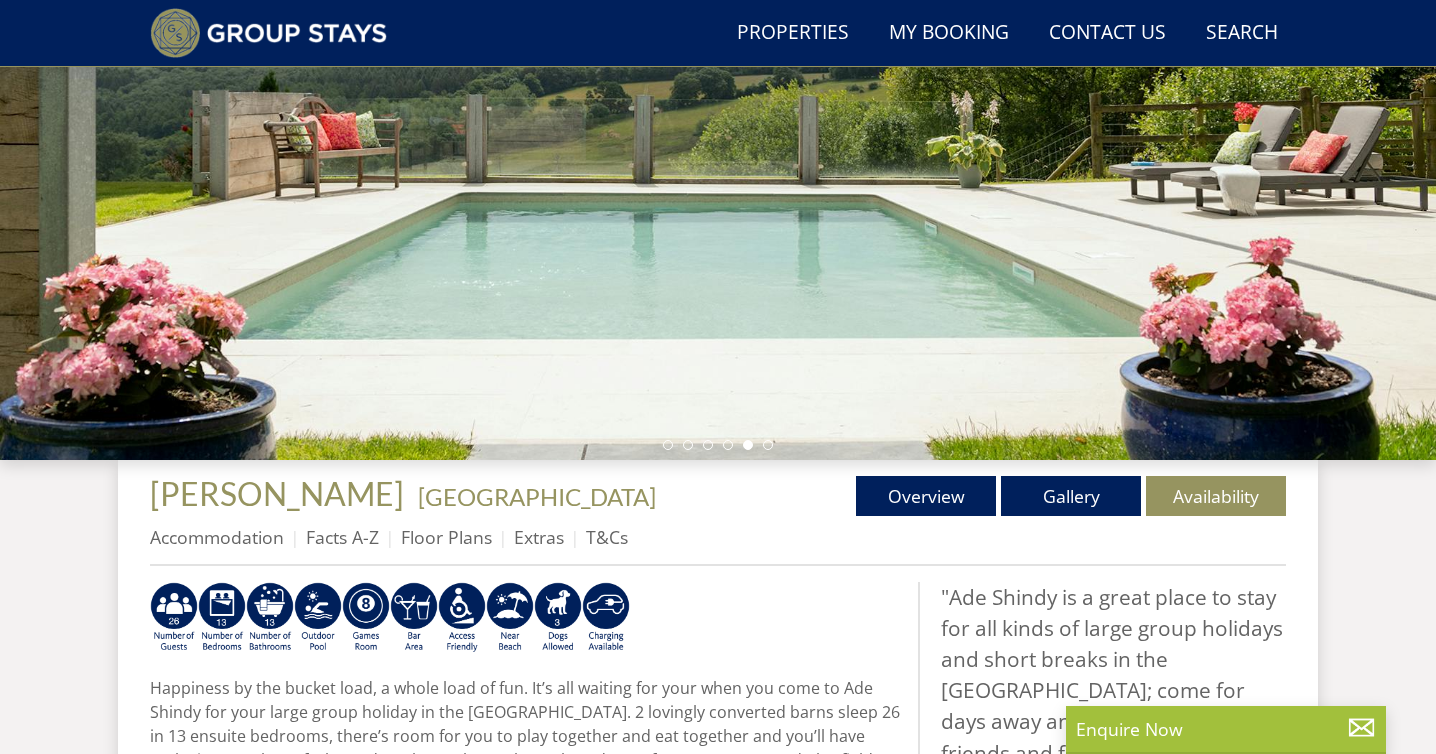 scroll, scrollTop: 350, scrollLeft: 0, axis: vertical 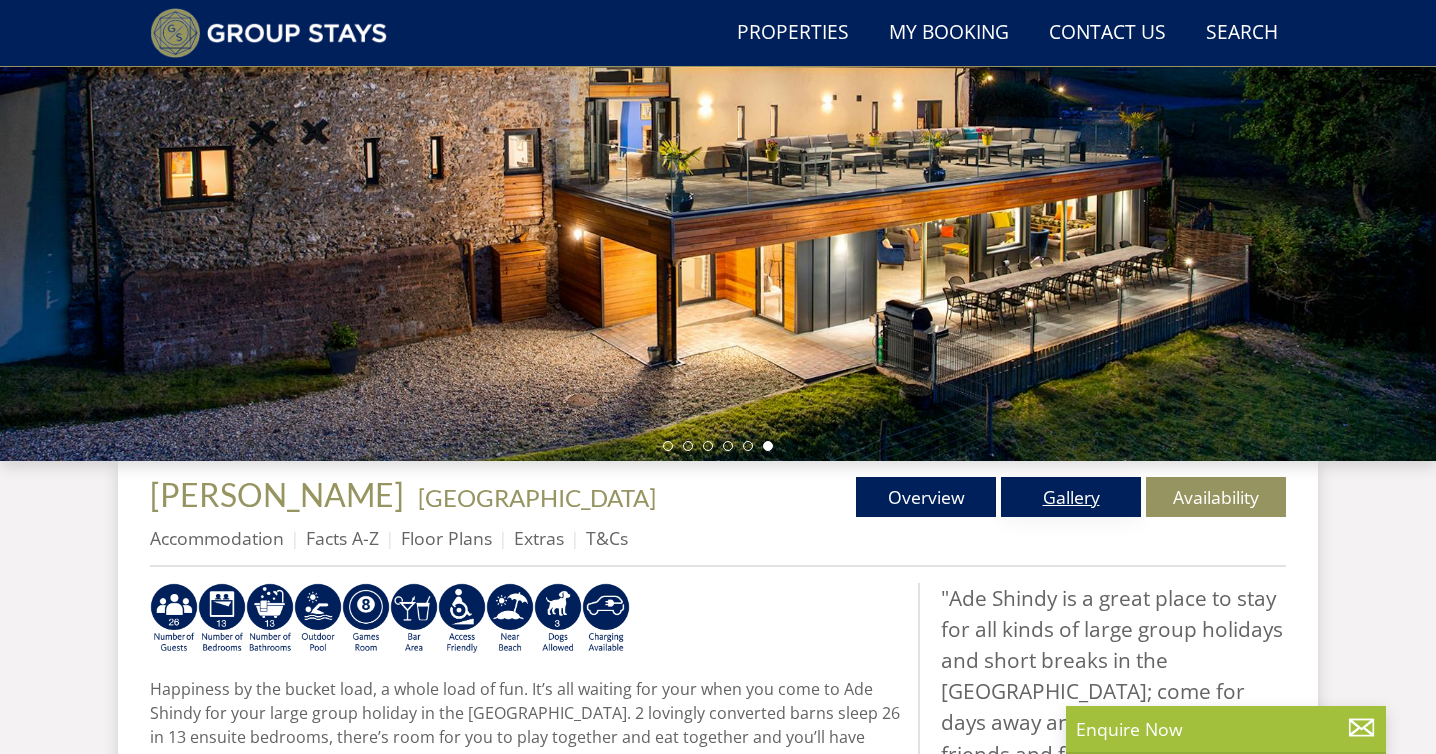 click on "Gallery" at bounding box center (1071, 497) 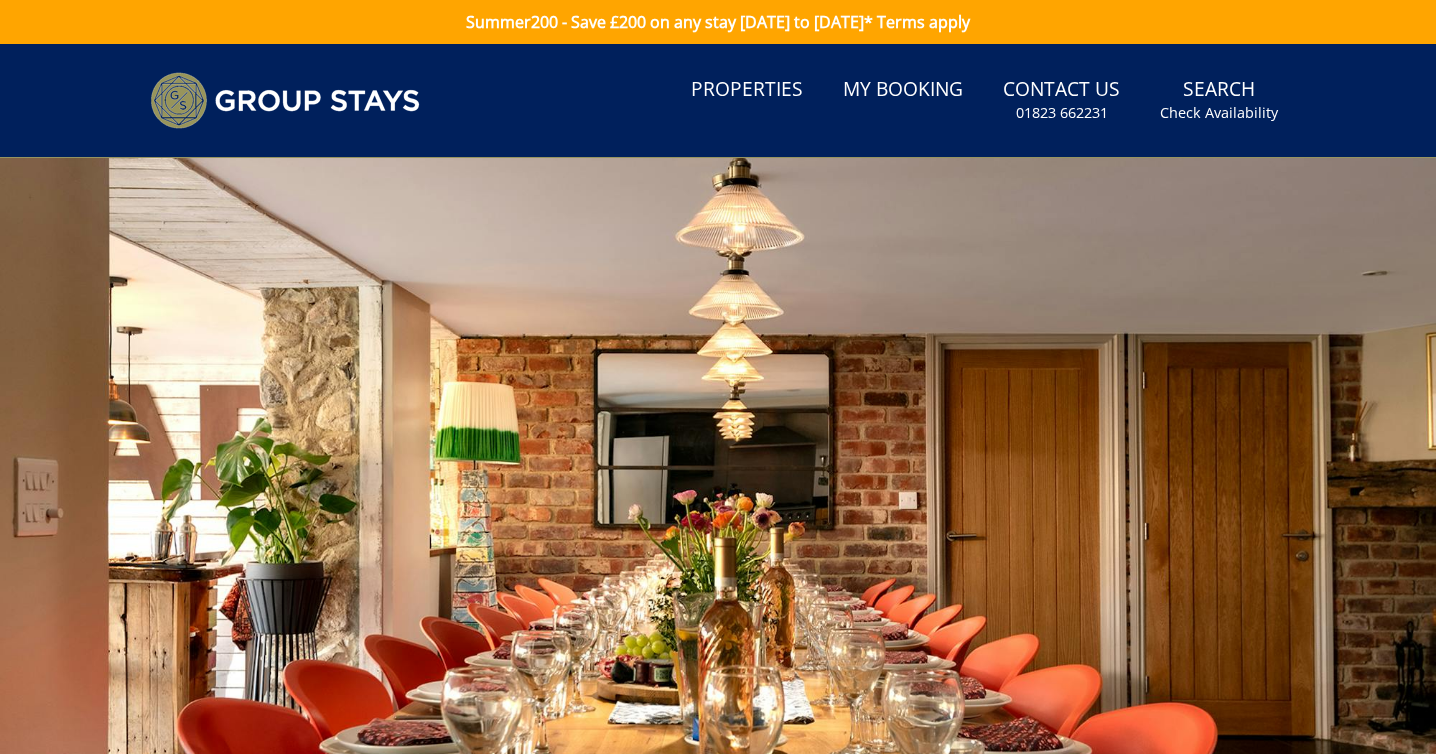 scroll, scrollTop: 0, scrollLeft: 0, axis: both 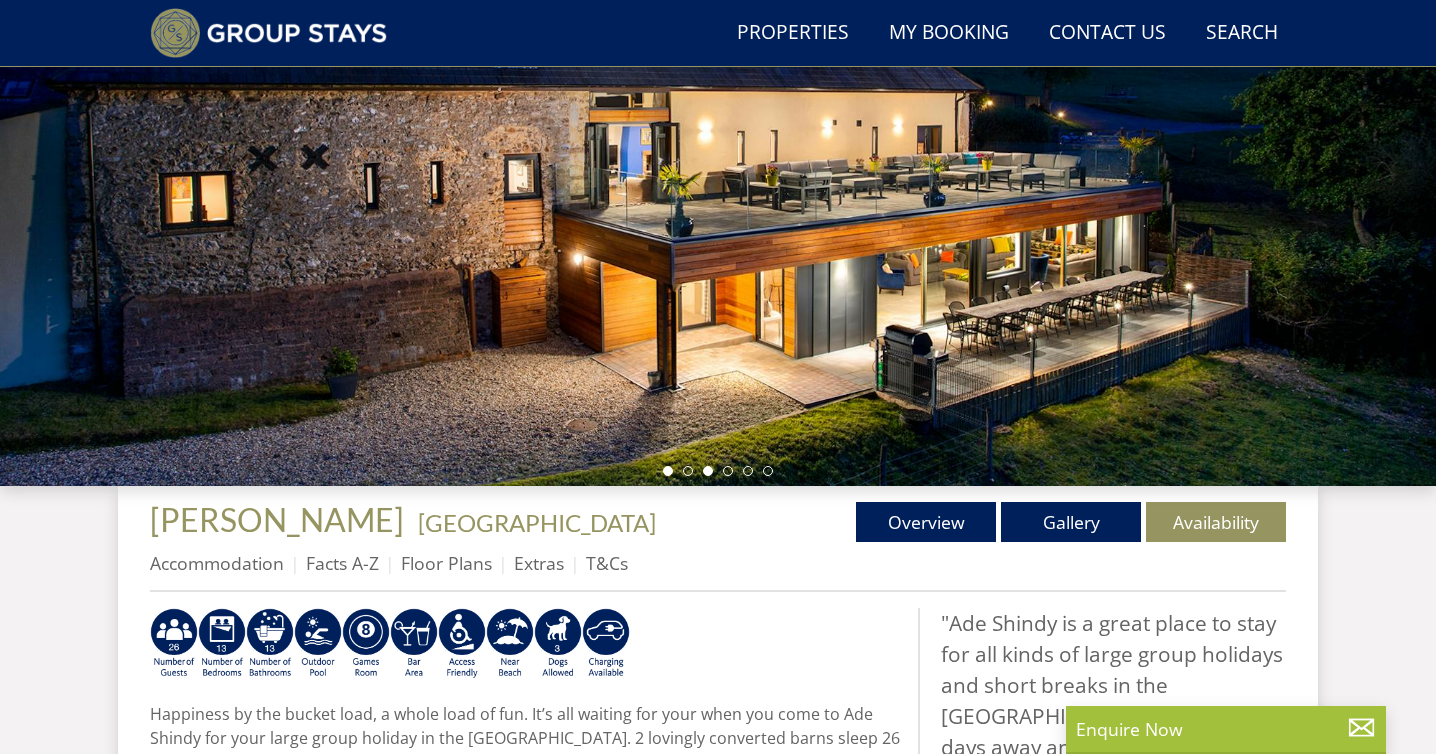 click at bounding box center [668, 471] 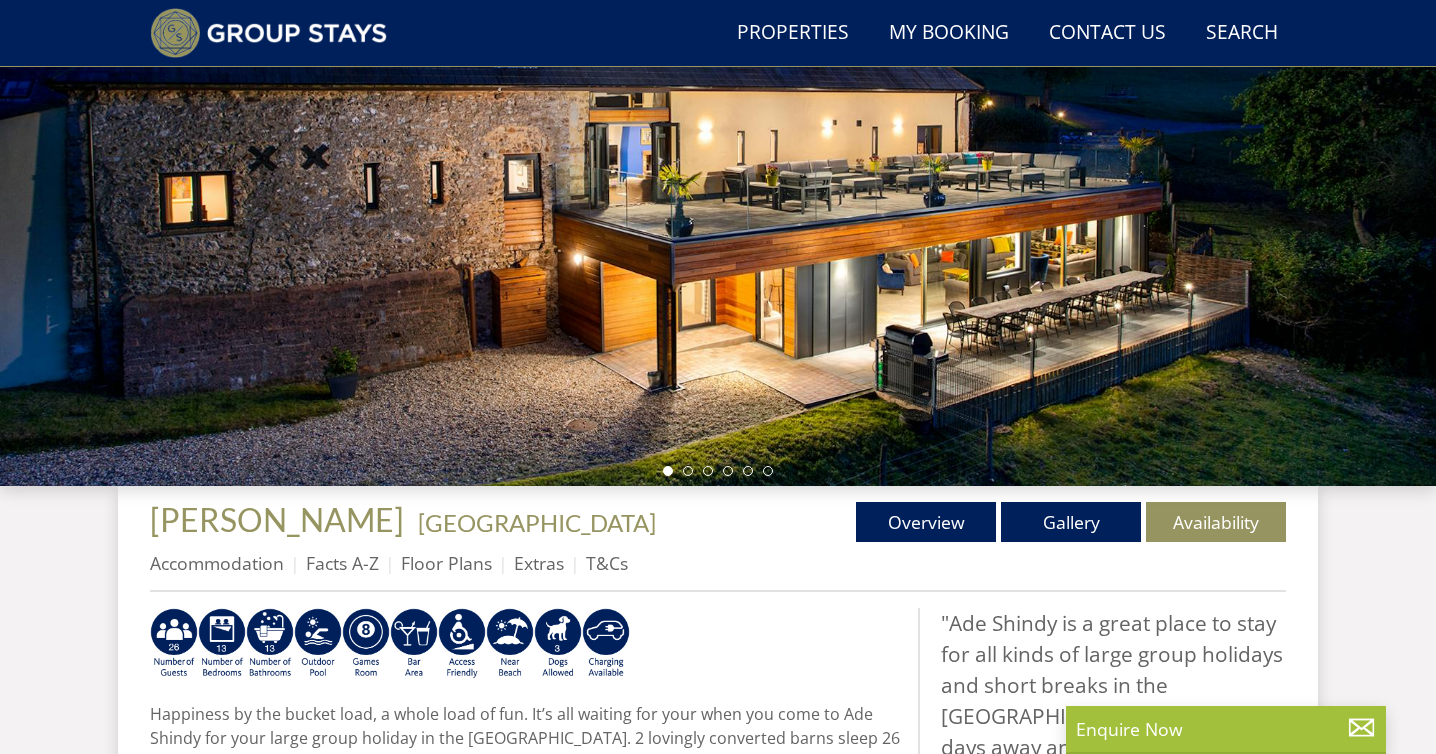 click at bounding box center (718, 471) 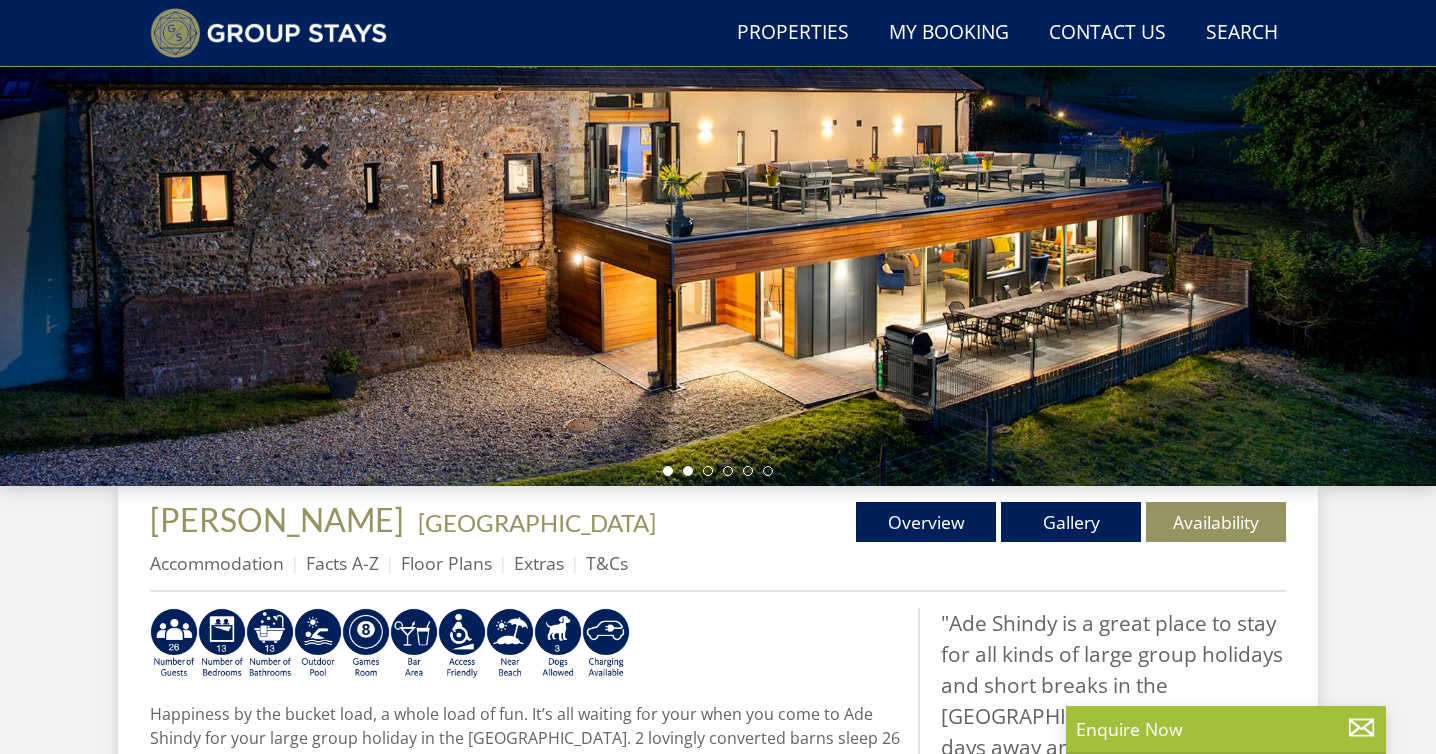 click at bounding box center [688, 471] 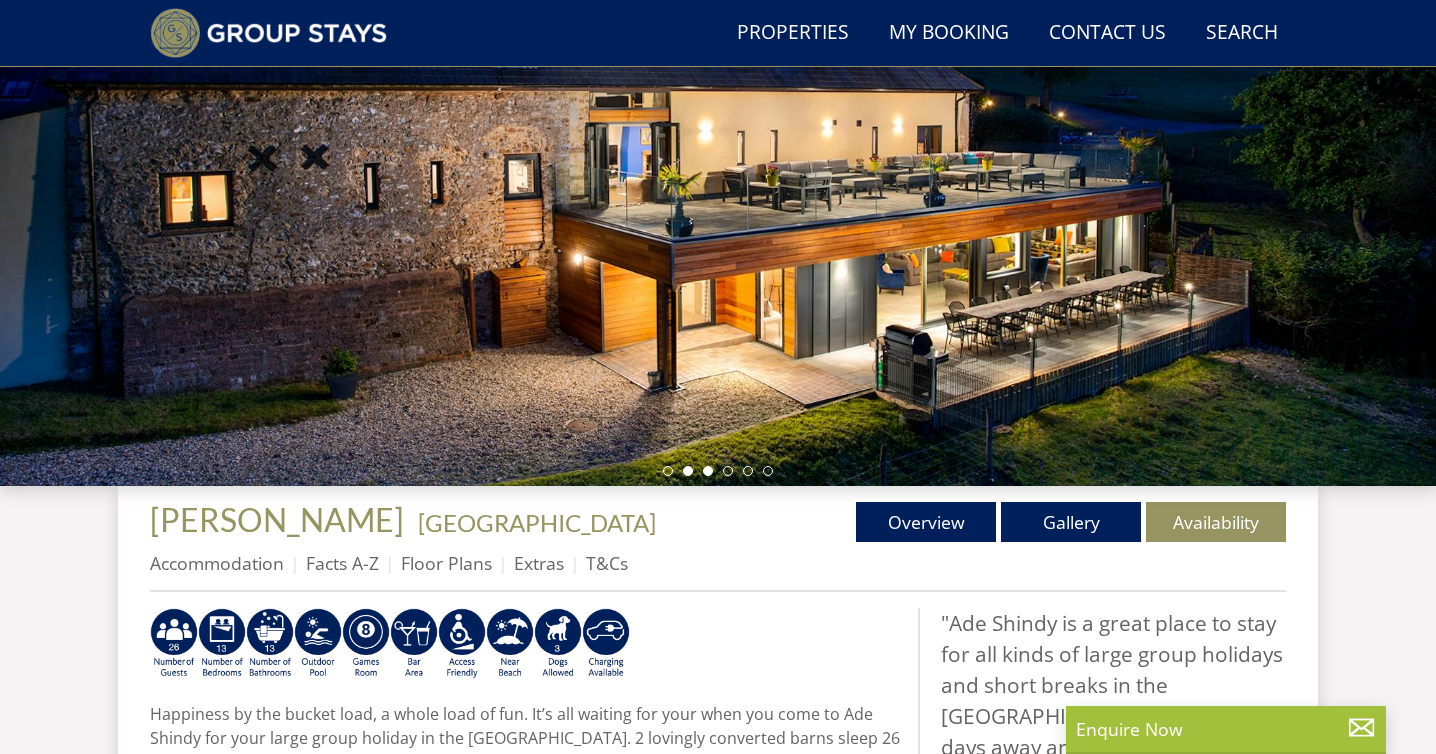 click at bounding box center (708, 471) 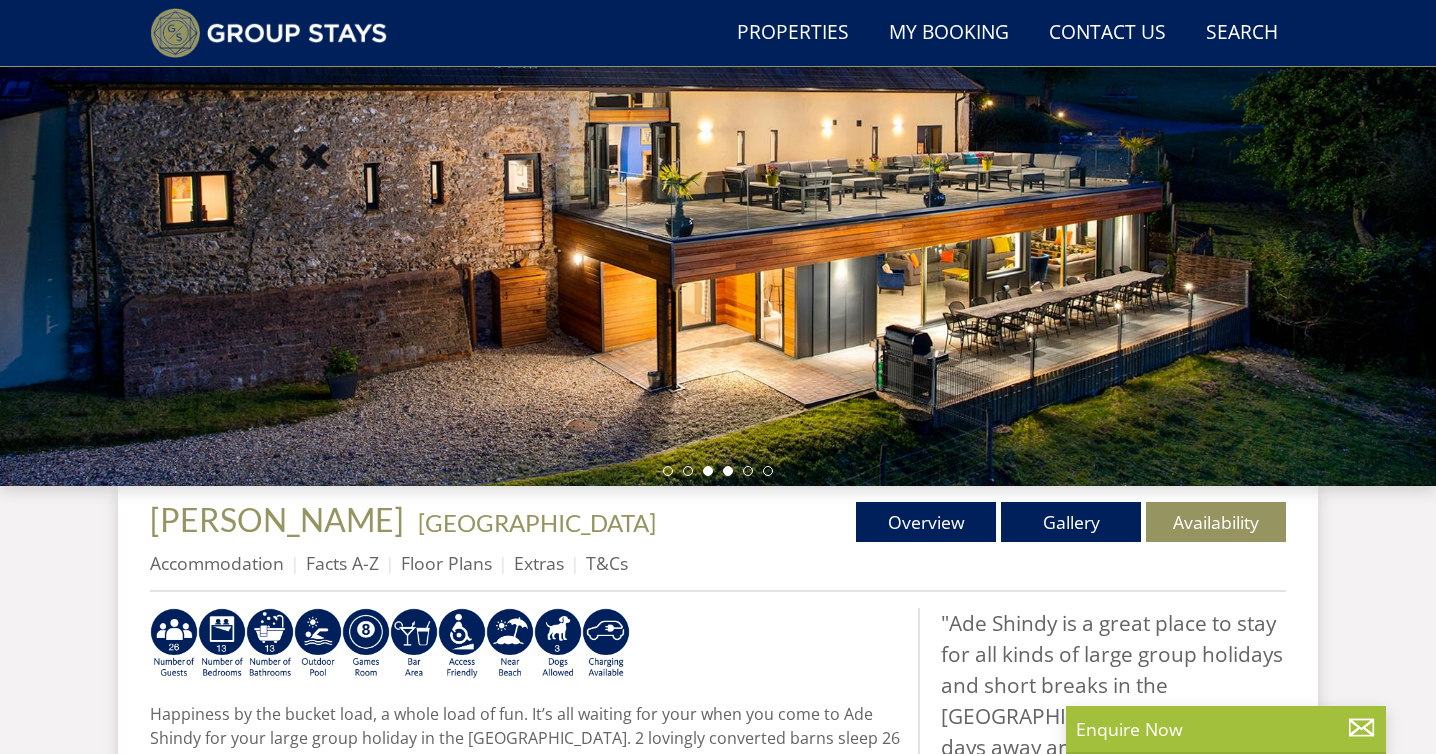 click at bounding box center [728, 471] 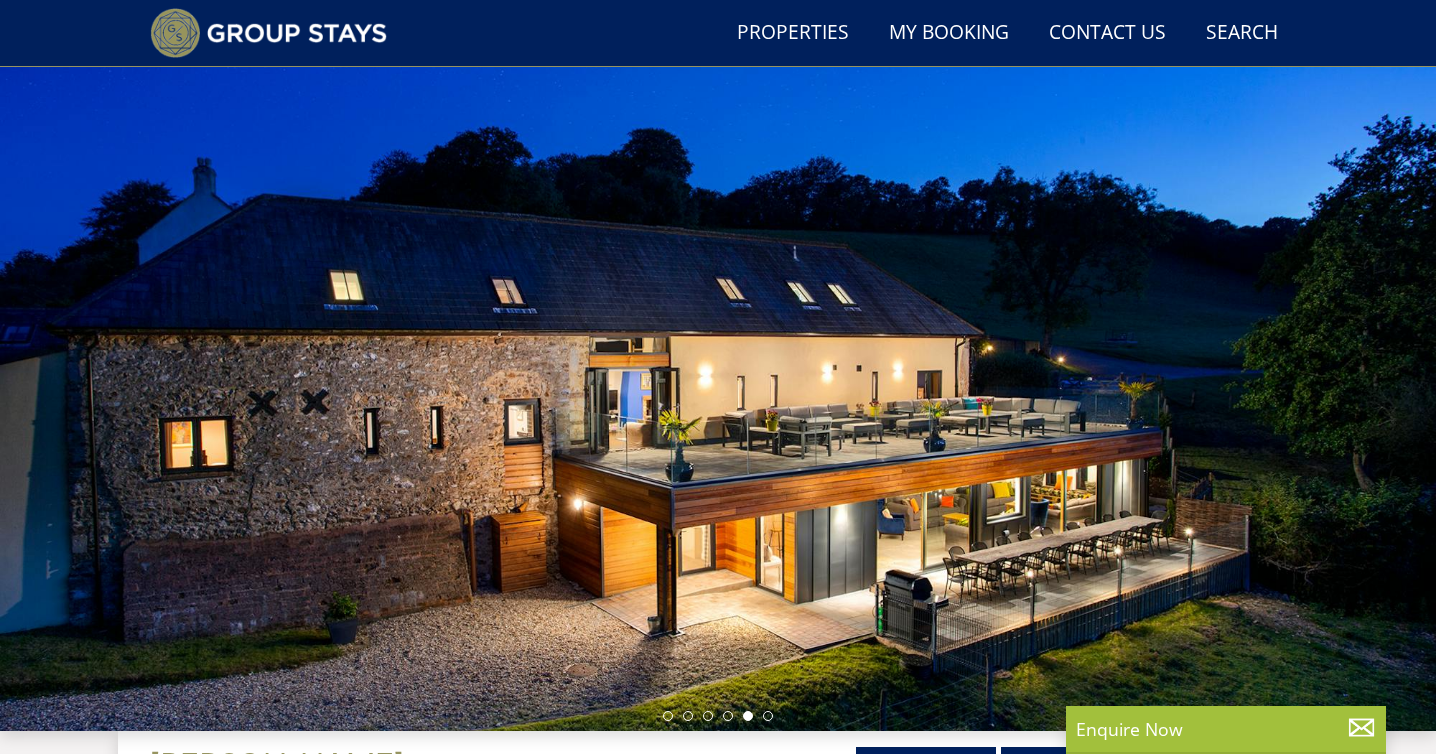 scroll, scrollTop: 0, scrollLeft: 0, axis: both 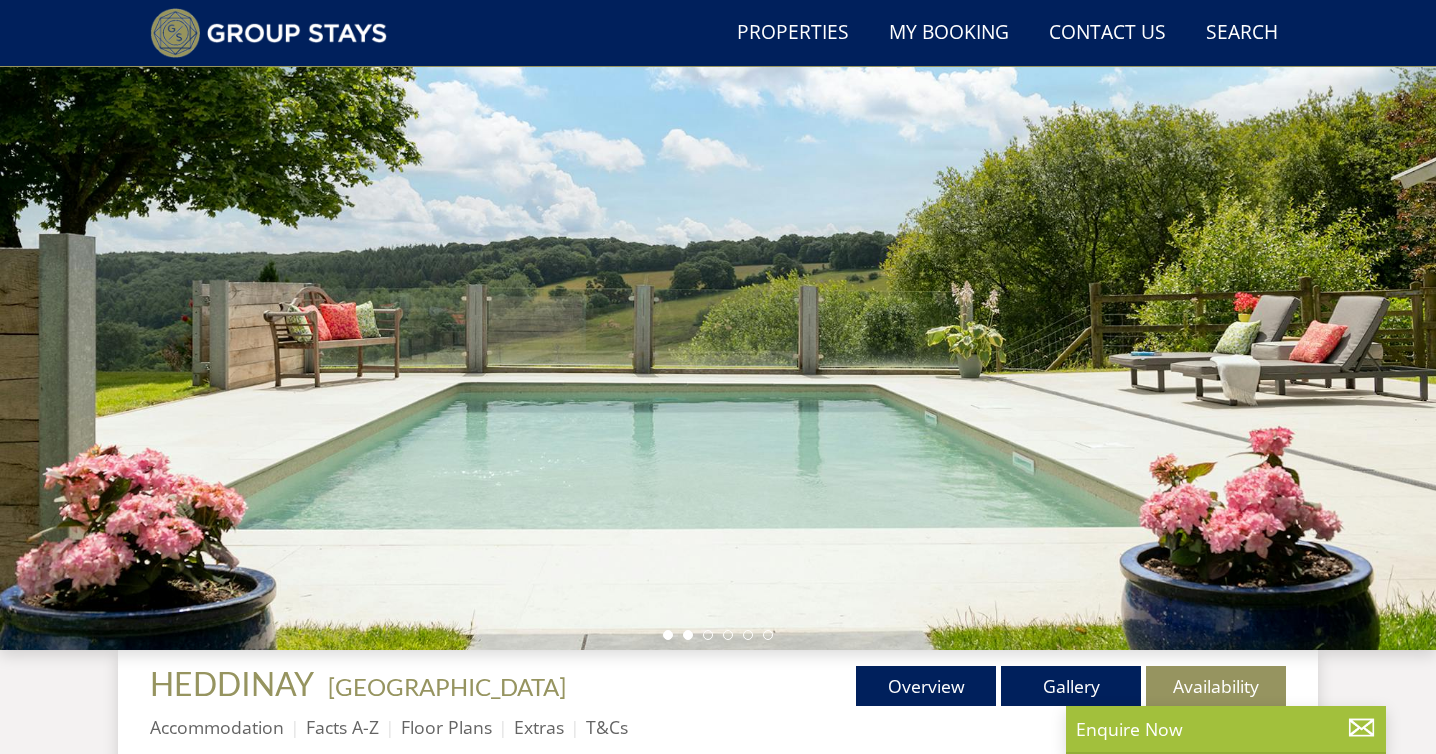 click at bounding box center (688, 635) 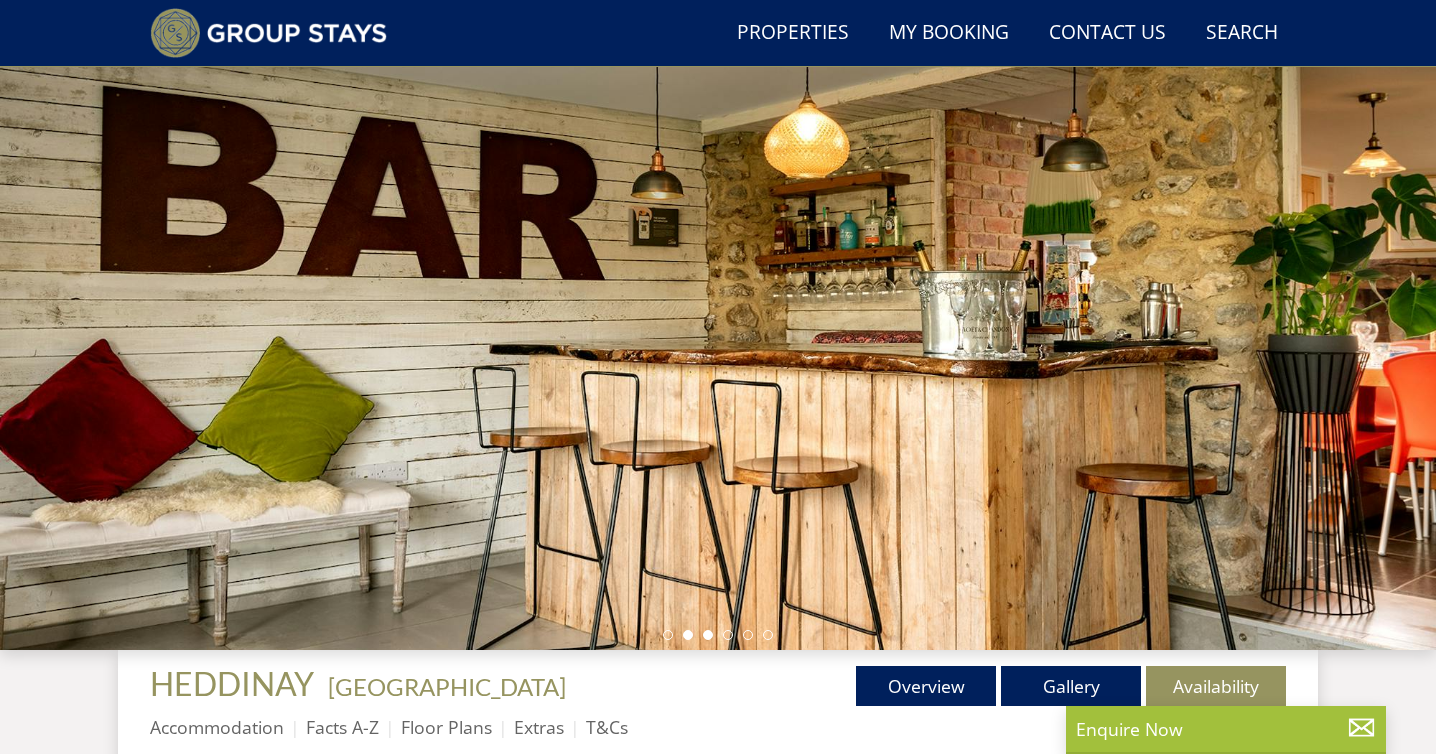 click at bounding box center (708, 635) 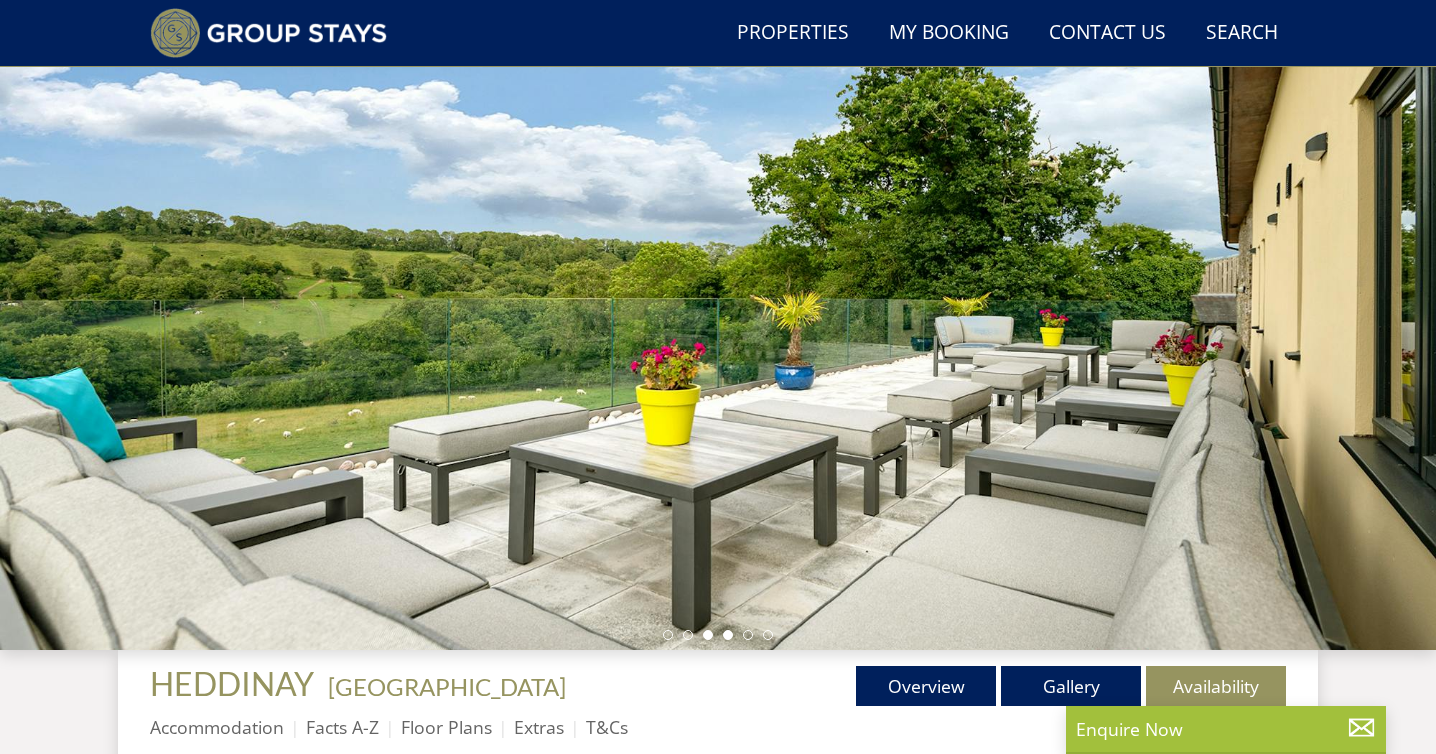 click at bounding box center (728, 635) 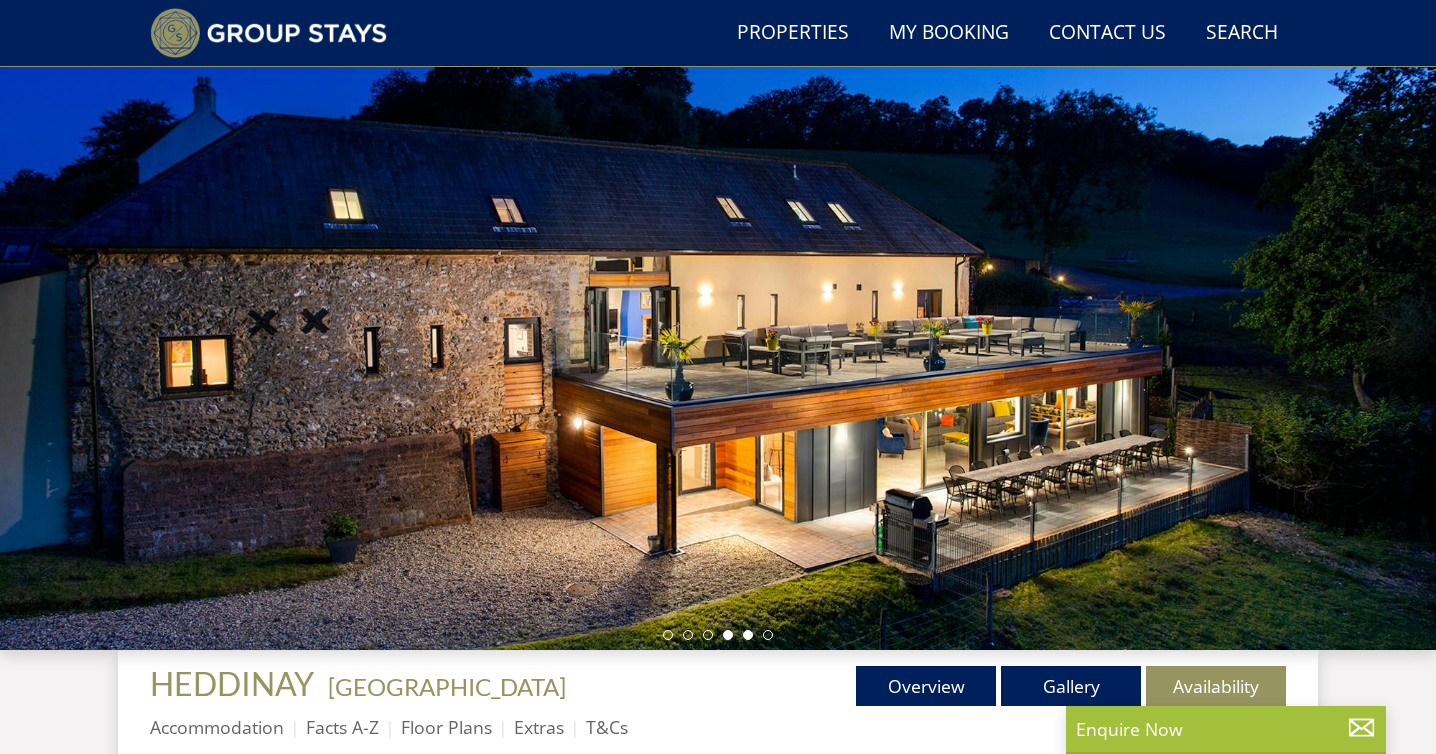 click at bounding box center (748, 635) 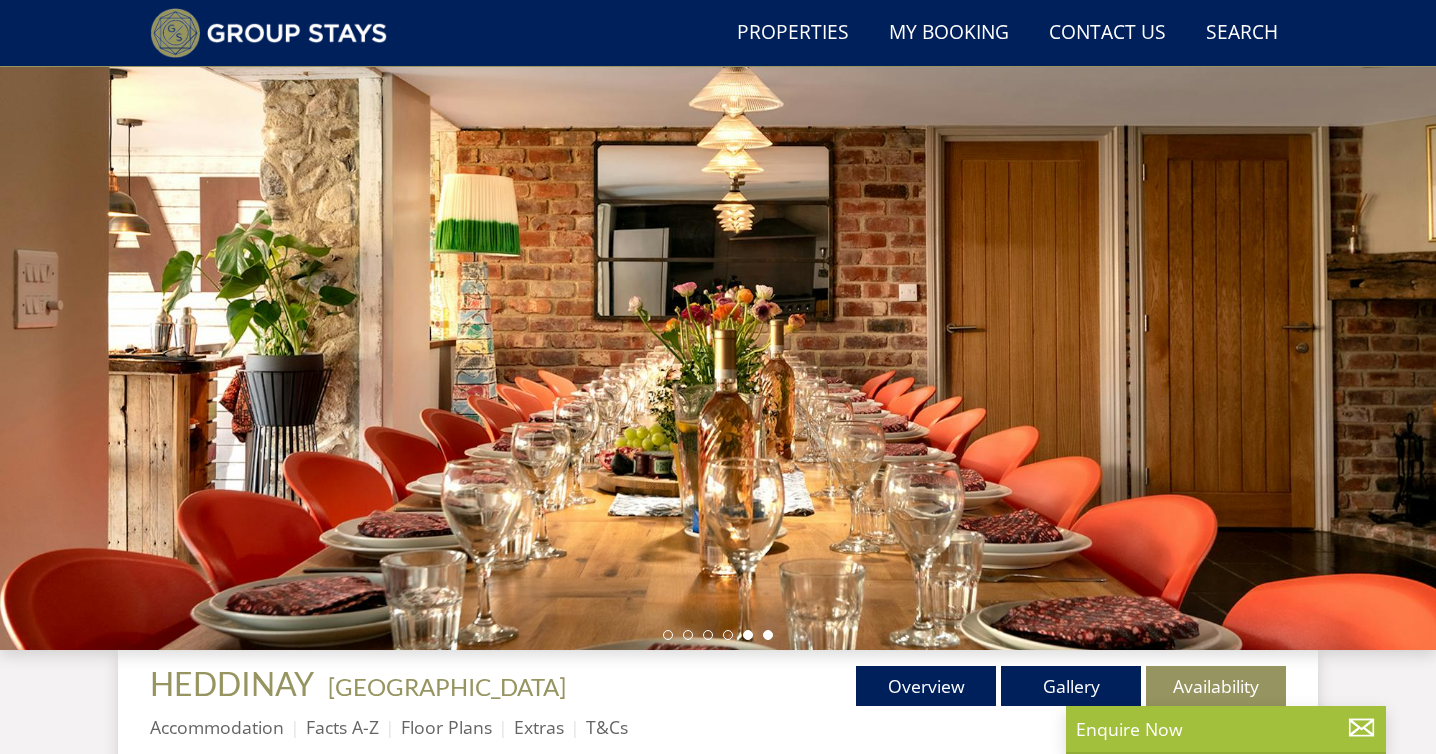 click at bounding box center (768, 635) 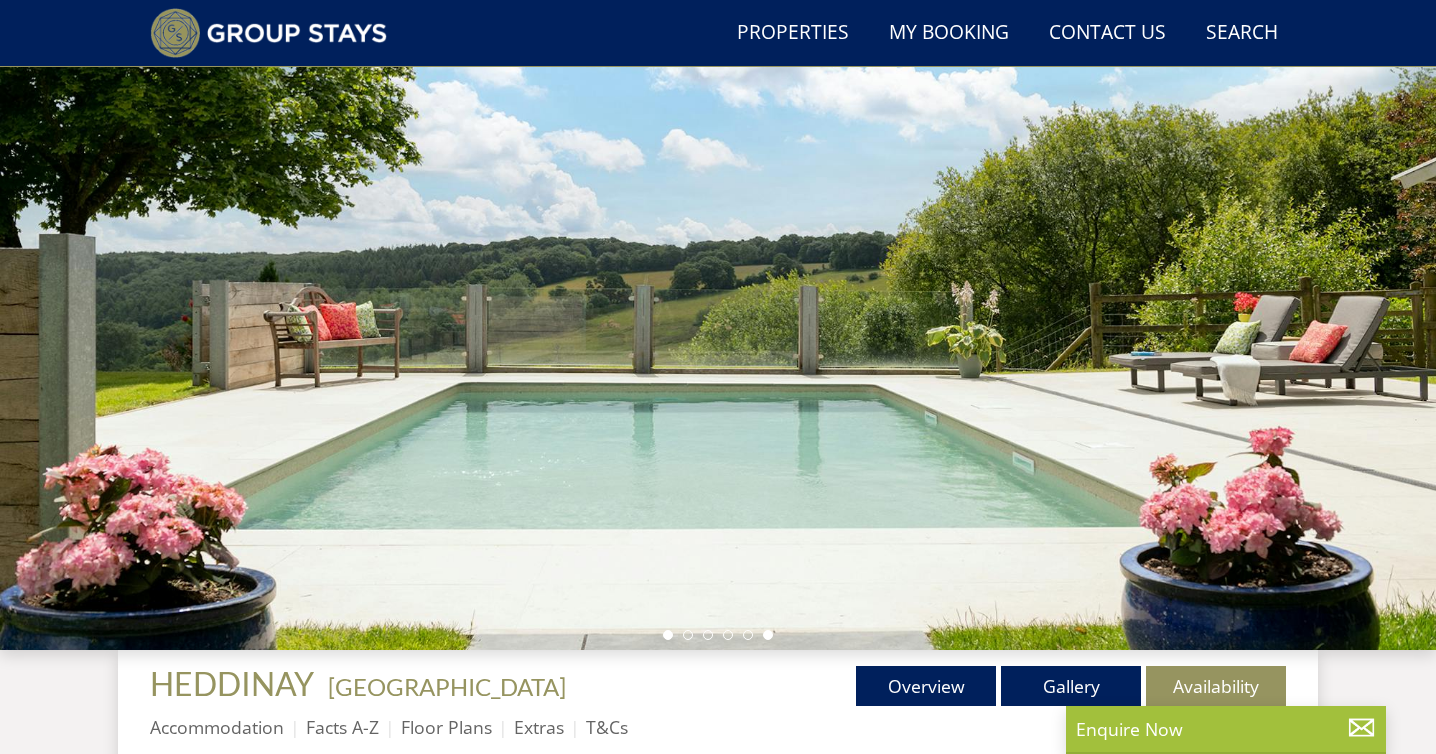 click at bounding box center (768, 635) 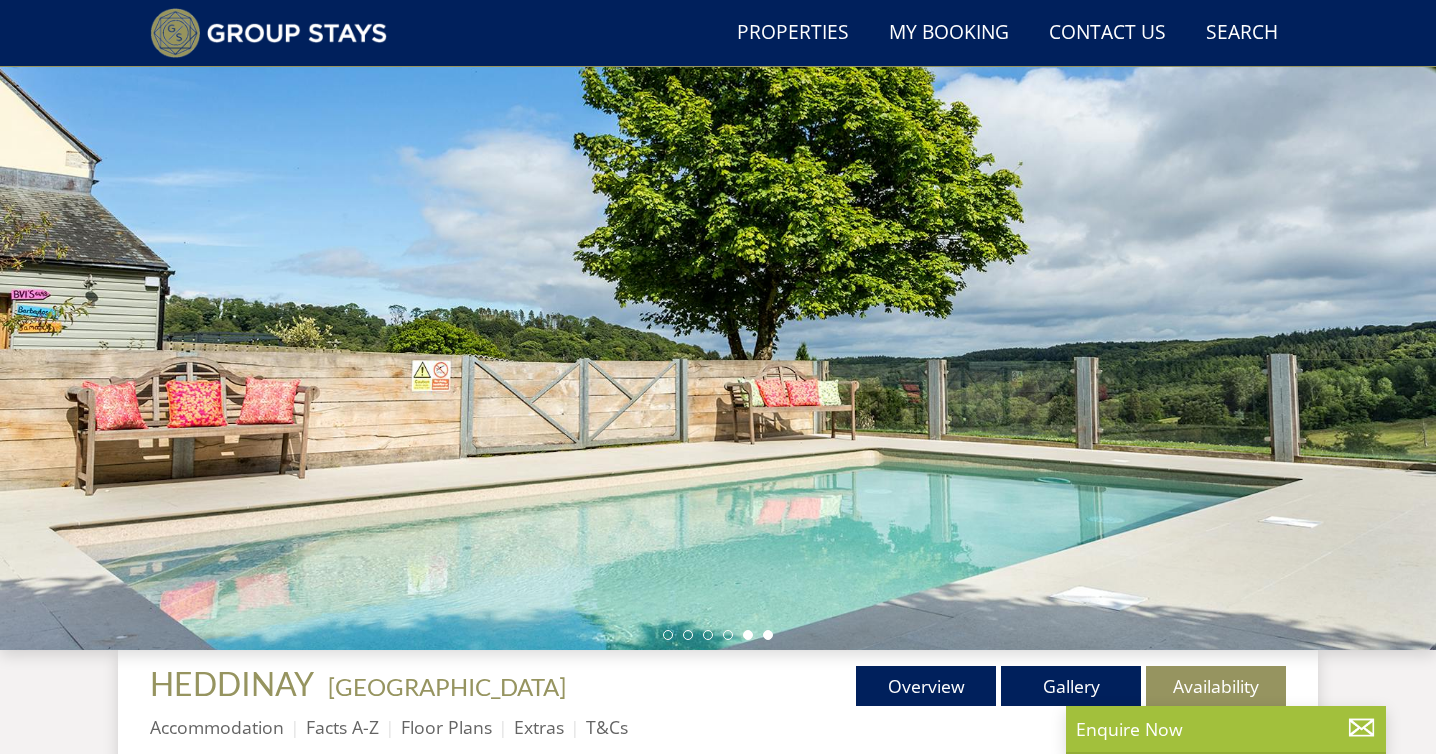 click at bounding box center [748, 635] 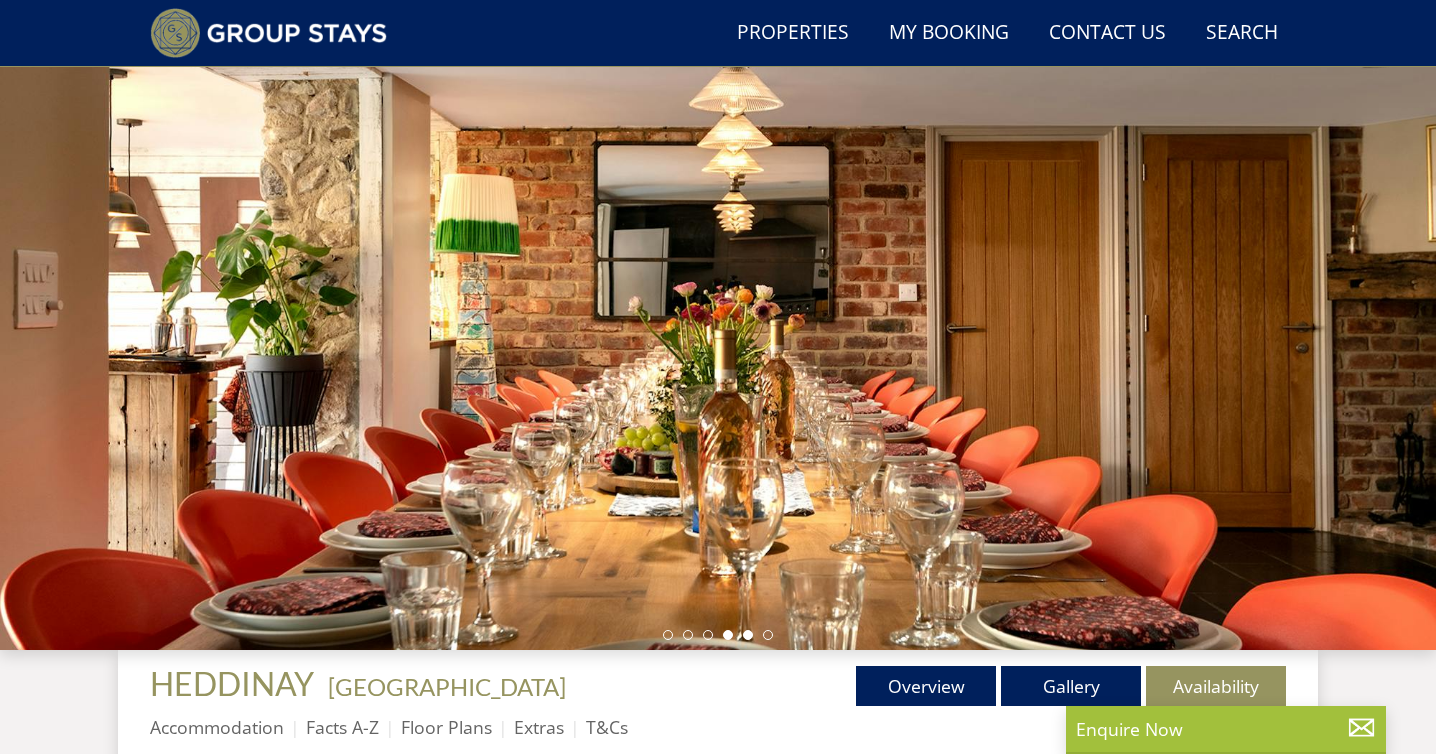 click at bounding box center [728, 635] 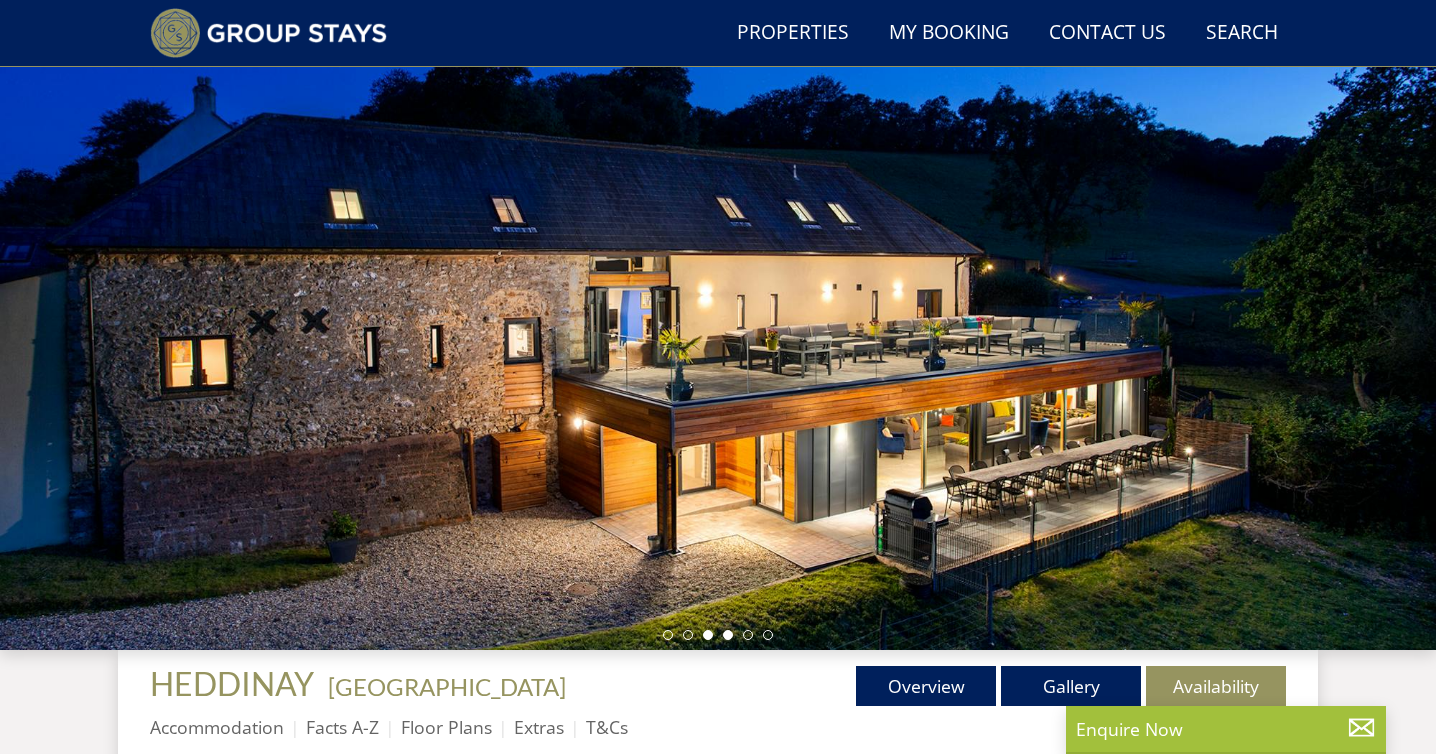 click at bounding box center (708, 635) 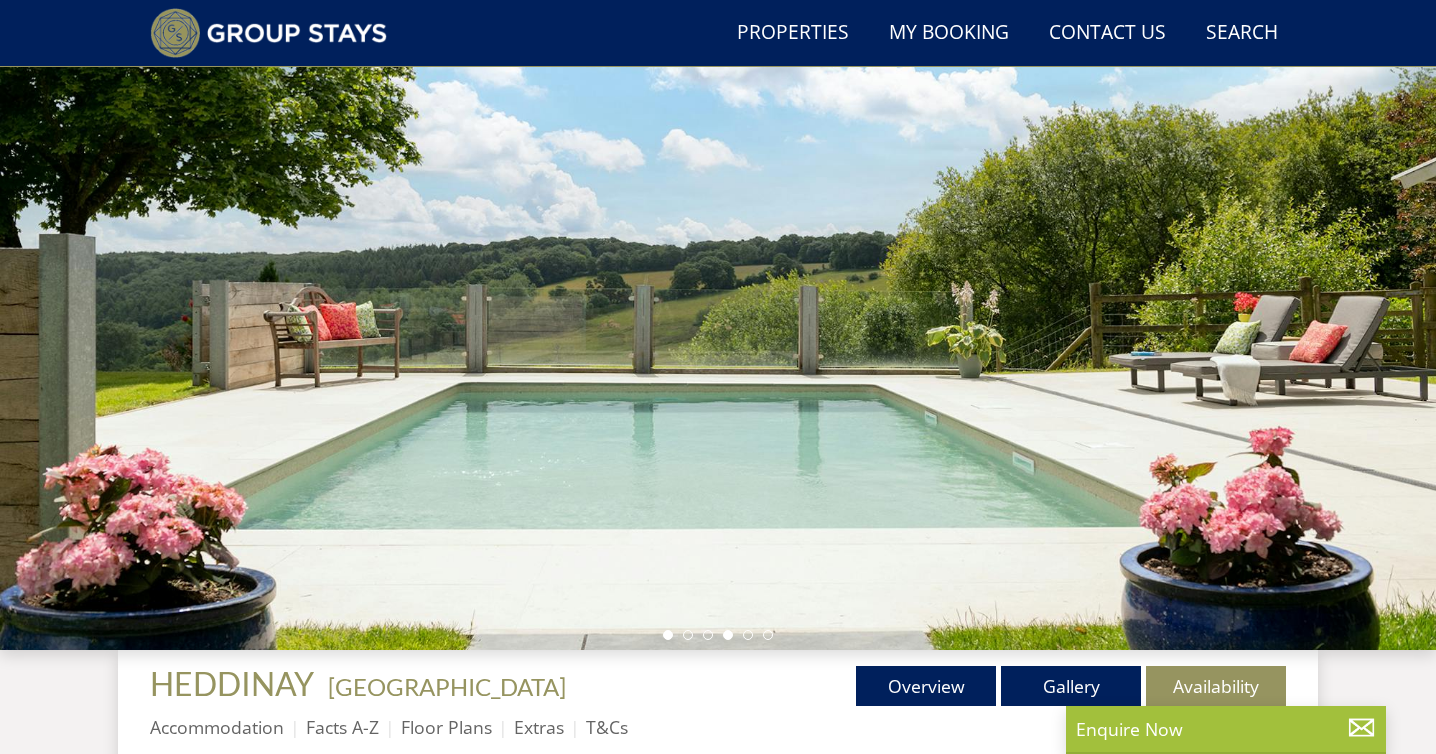 click at bounding box center (728, 635) 